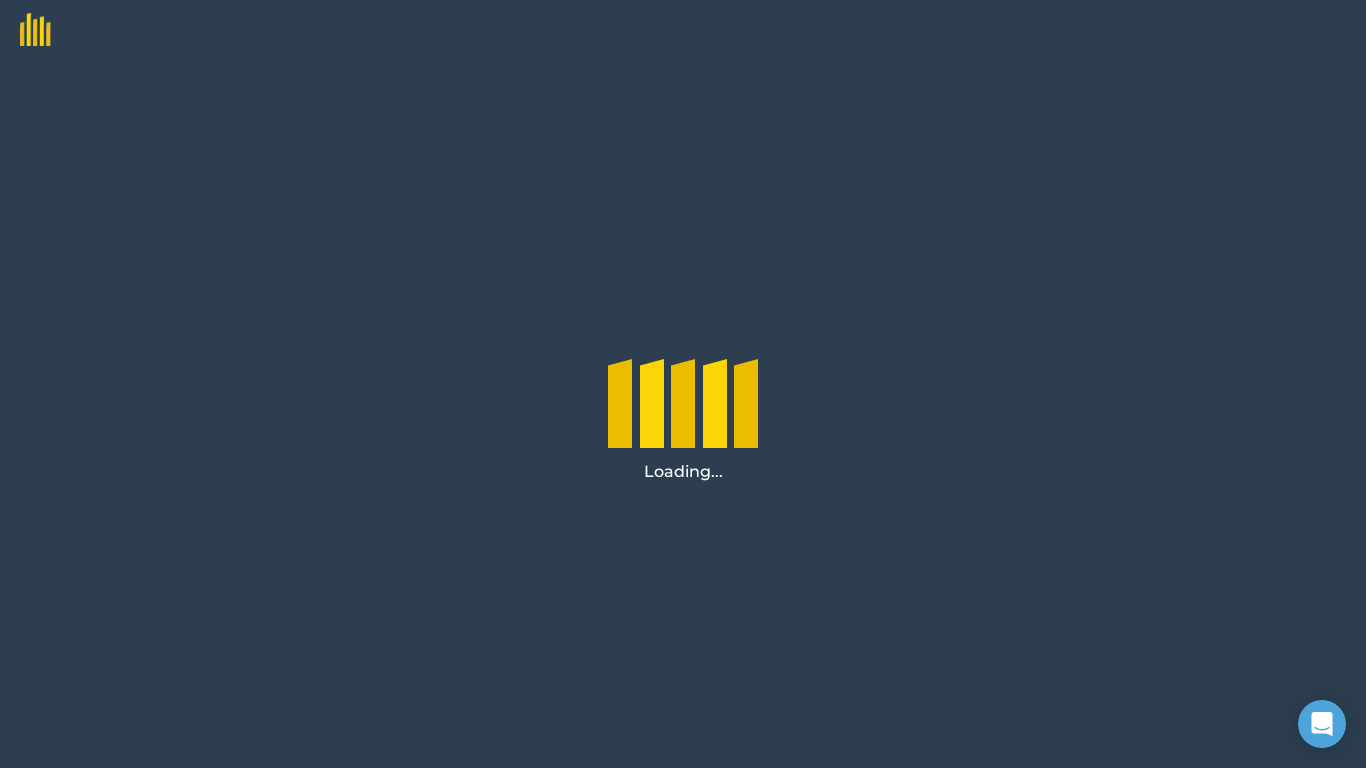 scroll, scrollTop: 0, scrollLeft: 0, axis: both 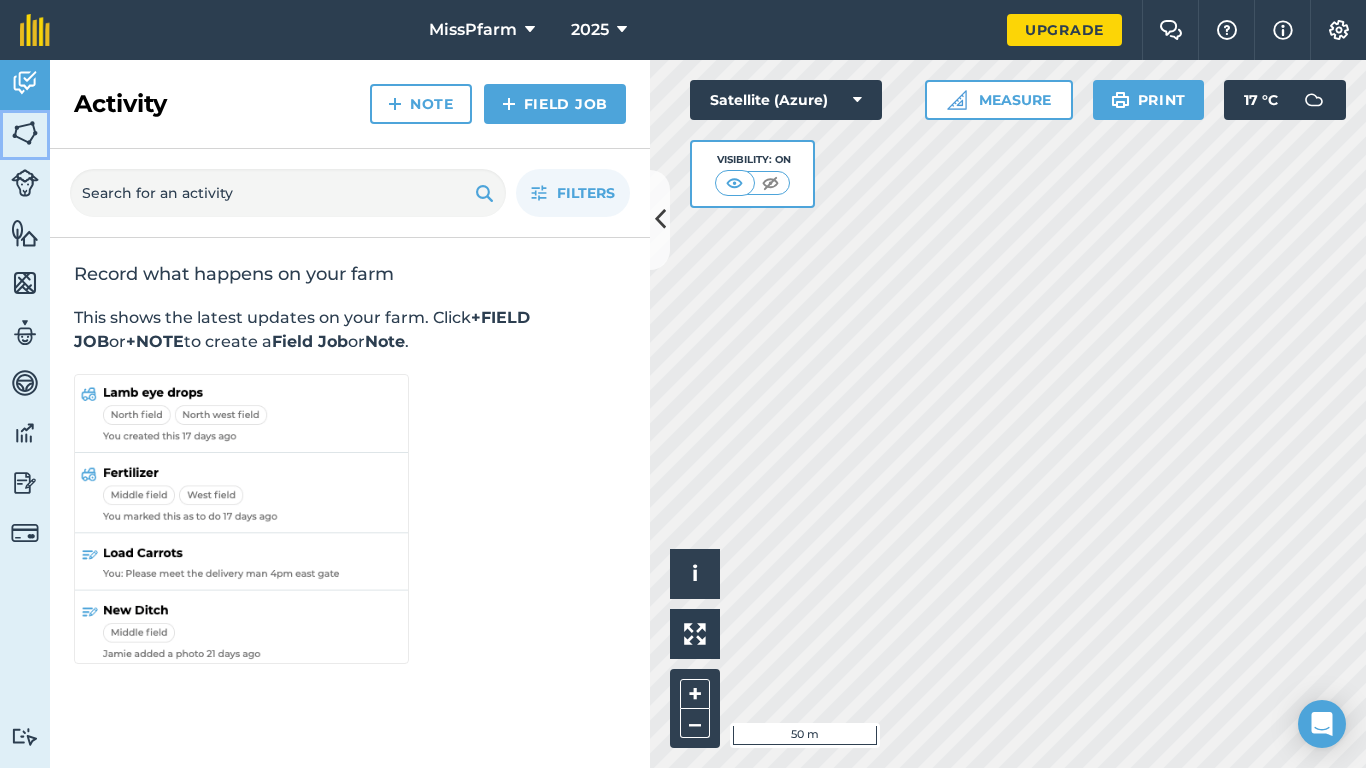click at bounding box center [25, 133] 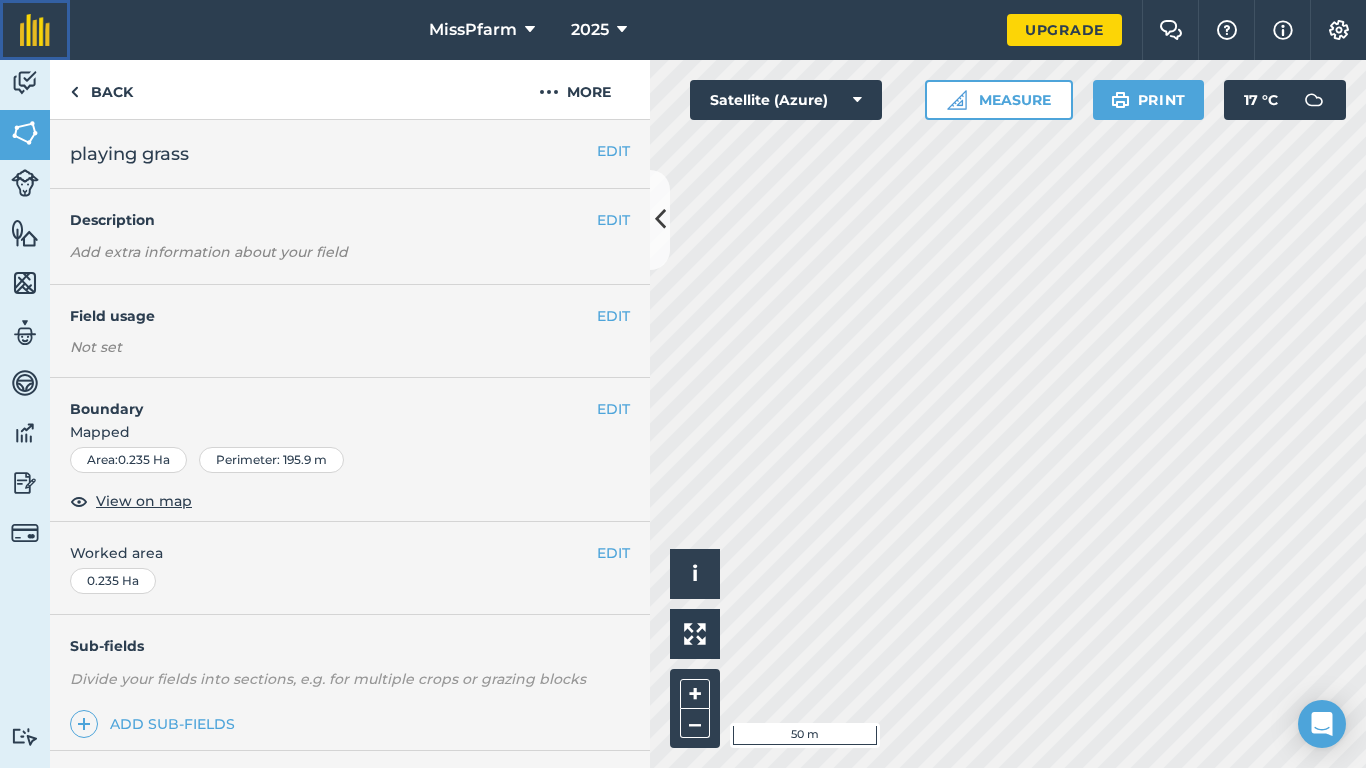 click at bounding box center [35, 30] 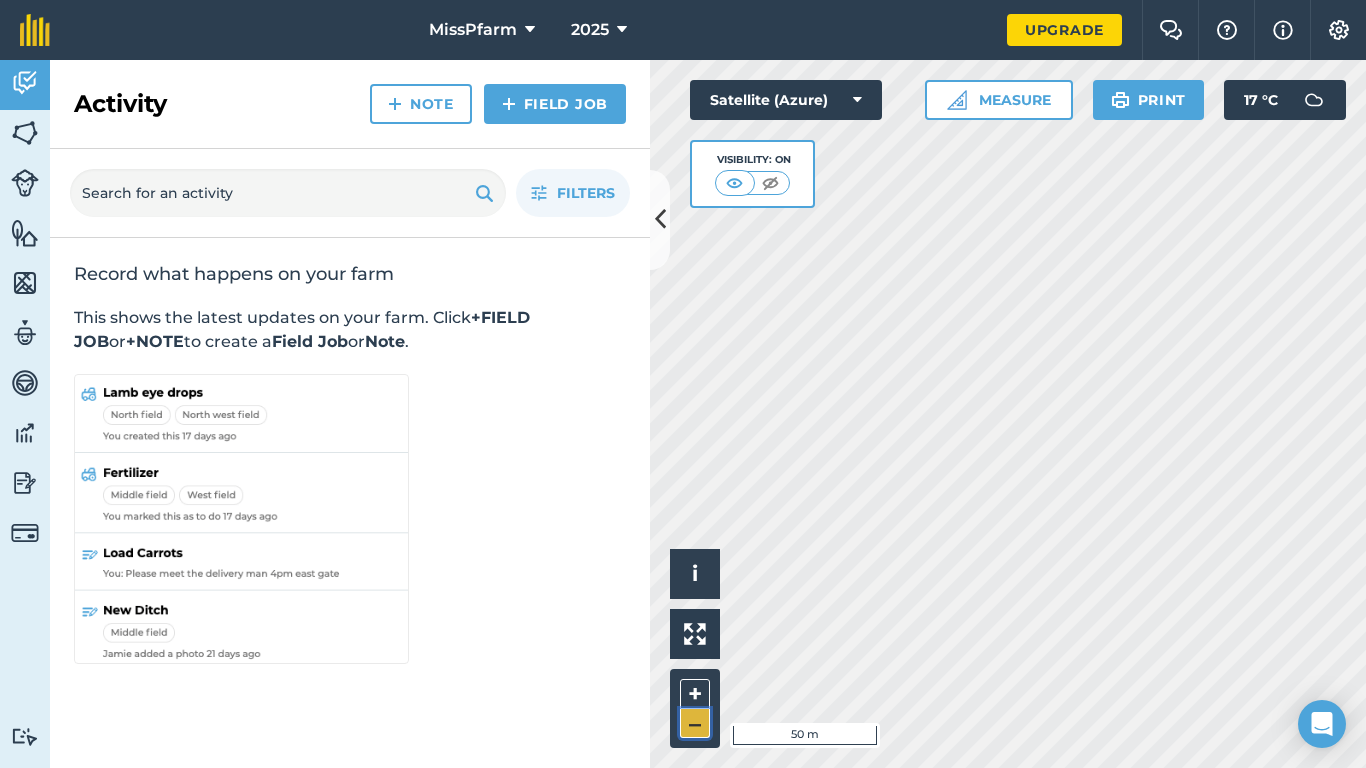 click on "–" at bounding box center [695, 723] 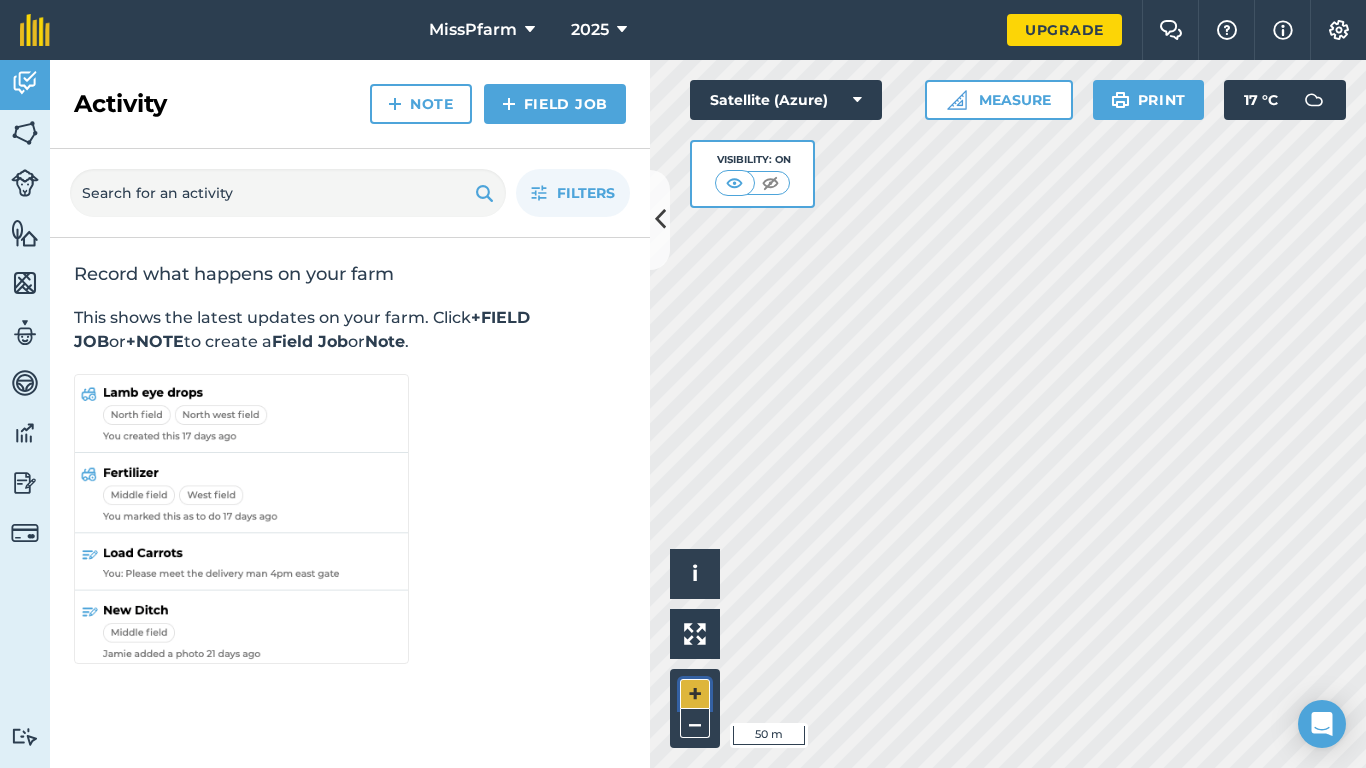 click on "+" at bounding box center [695, 694] 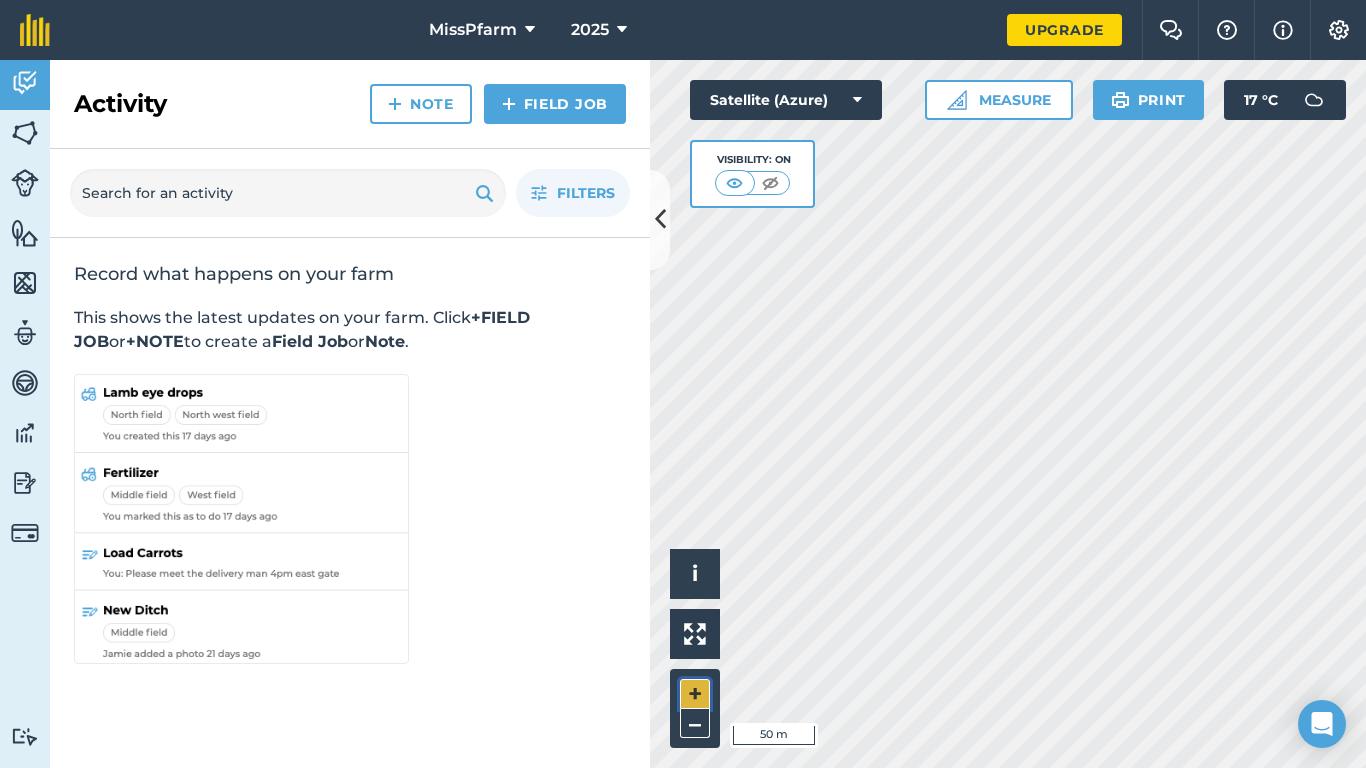 click on "+" at bounding box center [695, 694] 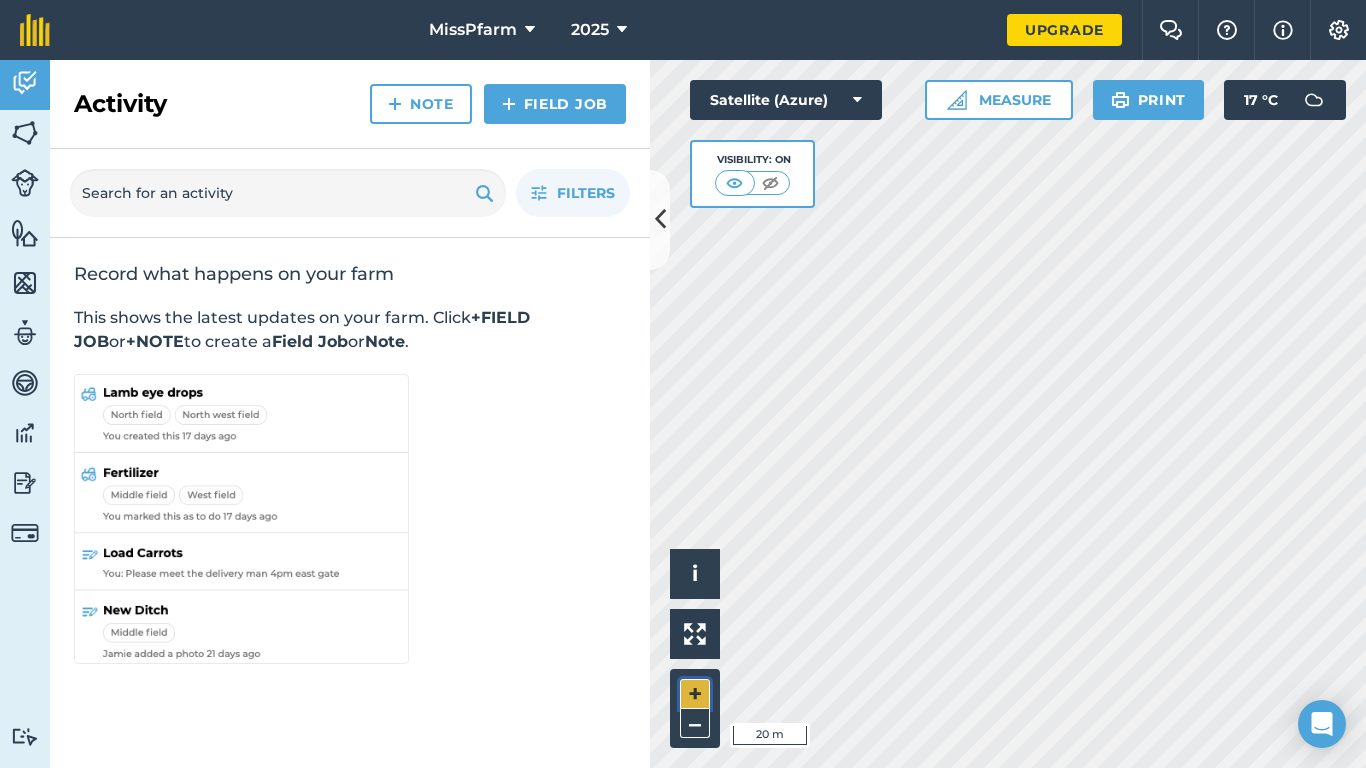 click on "+" at bounding box center (695, 694) 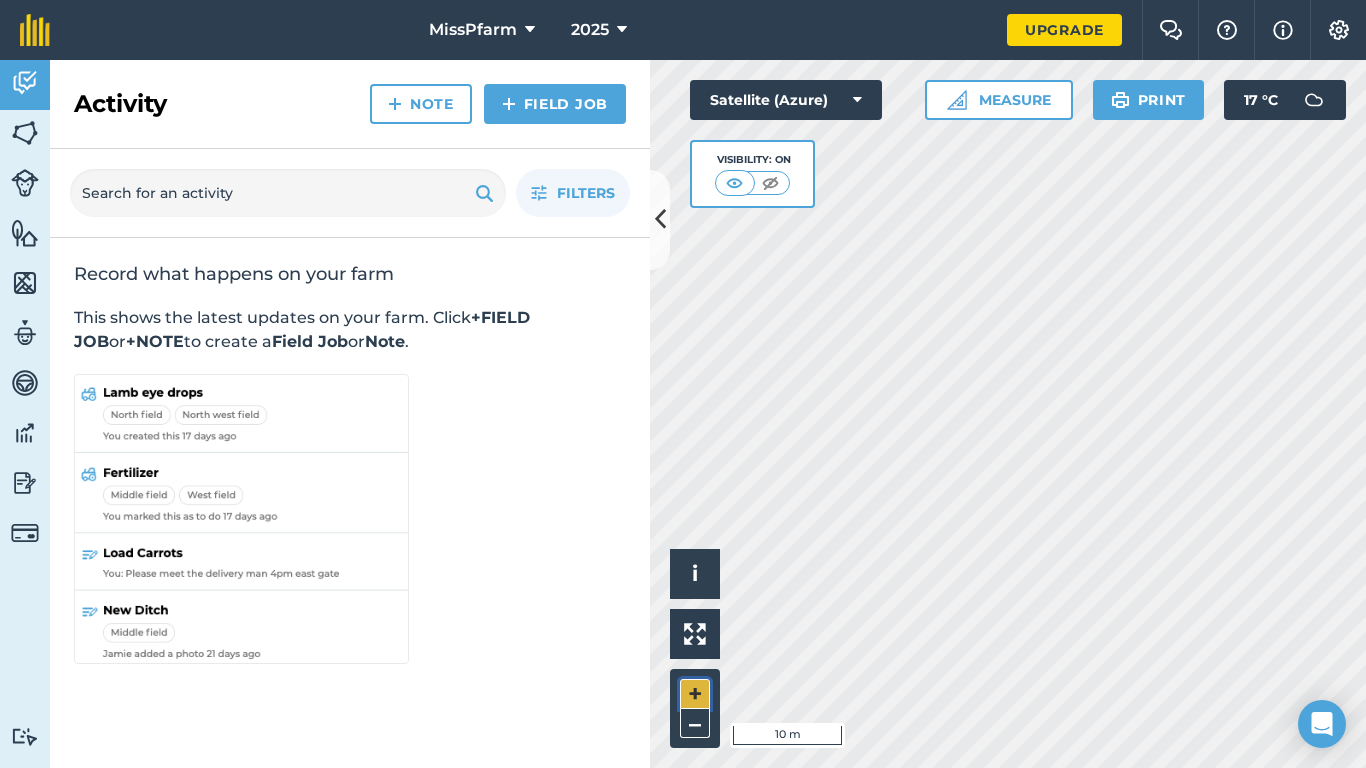 click on "+" at bounding box center (695, 694) 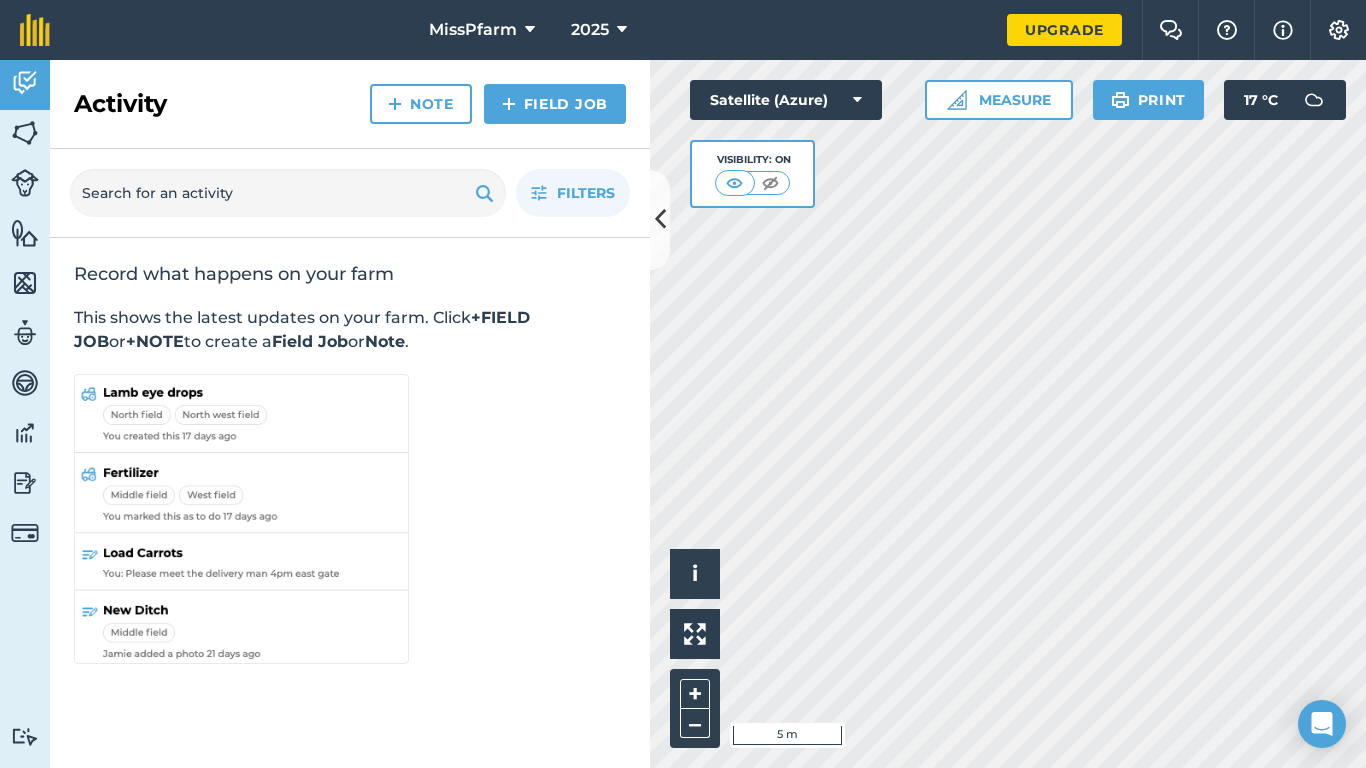 click on "Hello i © 2025 TomTom, Microsoft 5 m + – Satellite (Azure) Visibility: On Measure Print 17   ° C" at bounding box center (1008, 414) 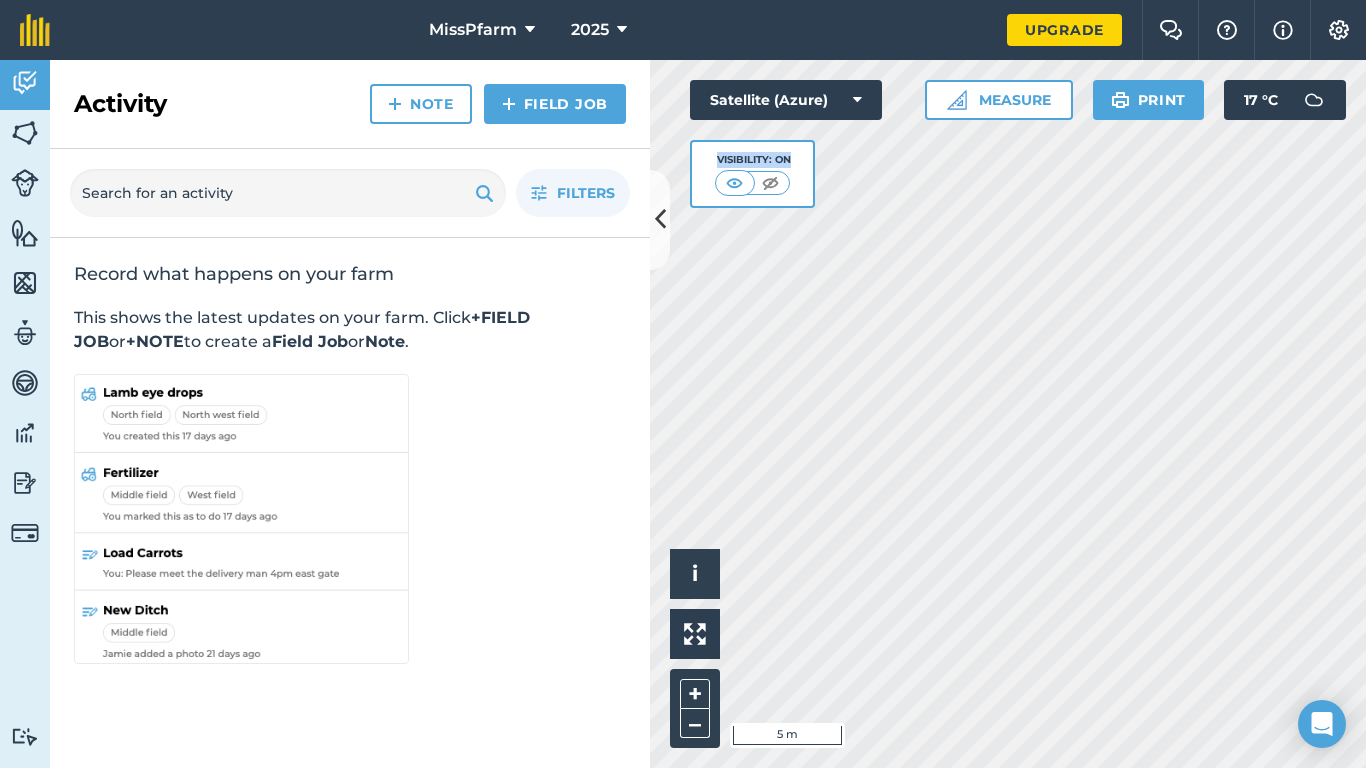 click on "Hello i © 2025 TomTom, Microsoft 5 m + – Satellite (Azure) Visibility: On Measure Print 17   ° C" at bounding box center [1008, 414] 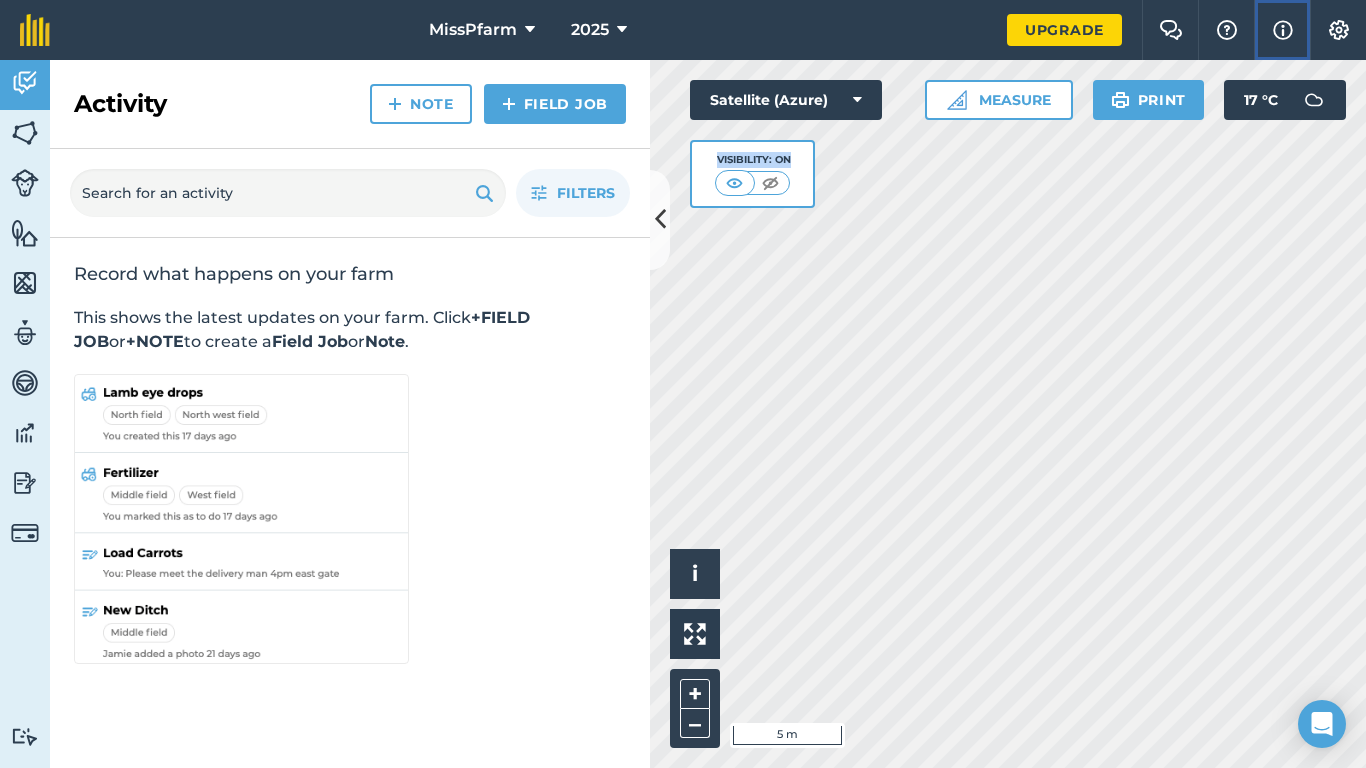 drag, startPoint x: 1253, startPoint y: 0, endPoint x: 1269, endPoint y: 0, distance: 16 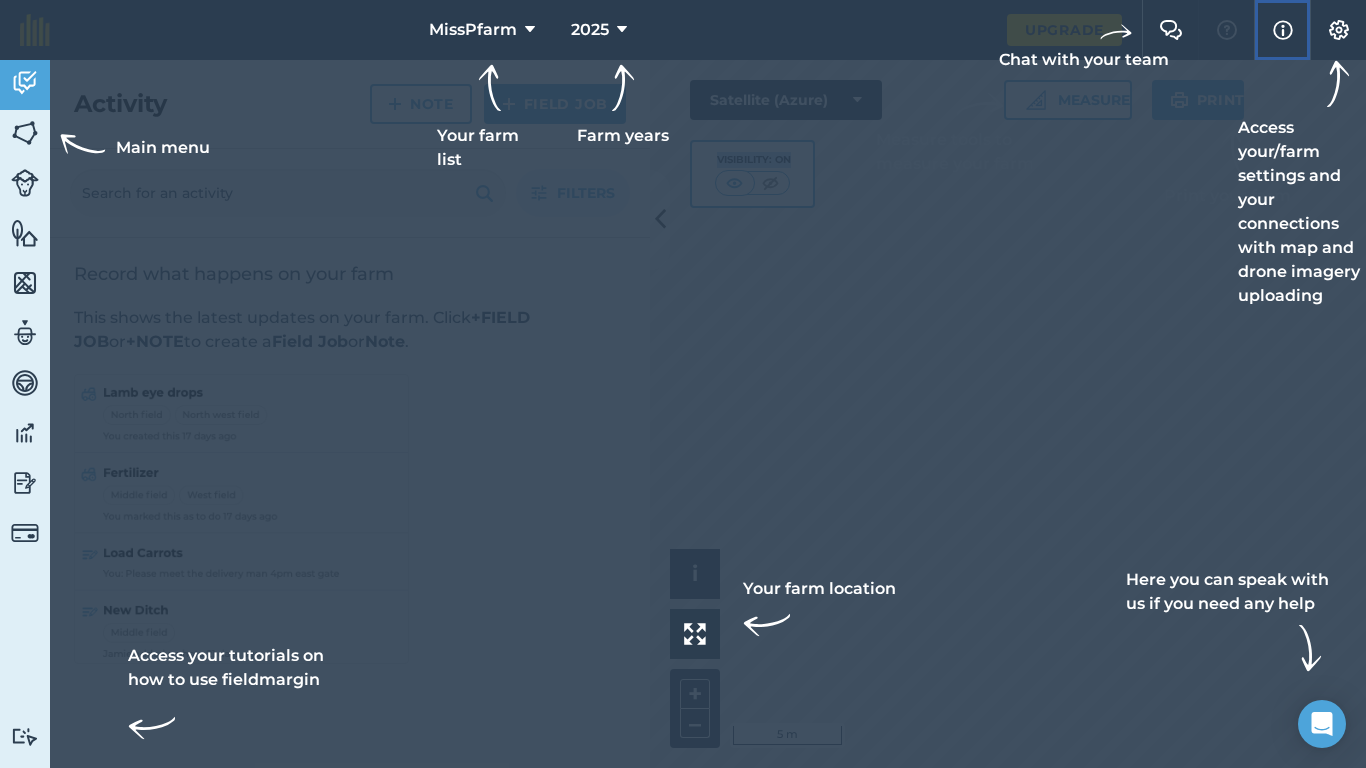 type 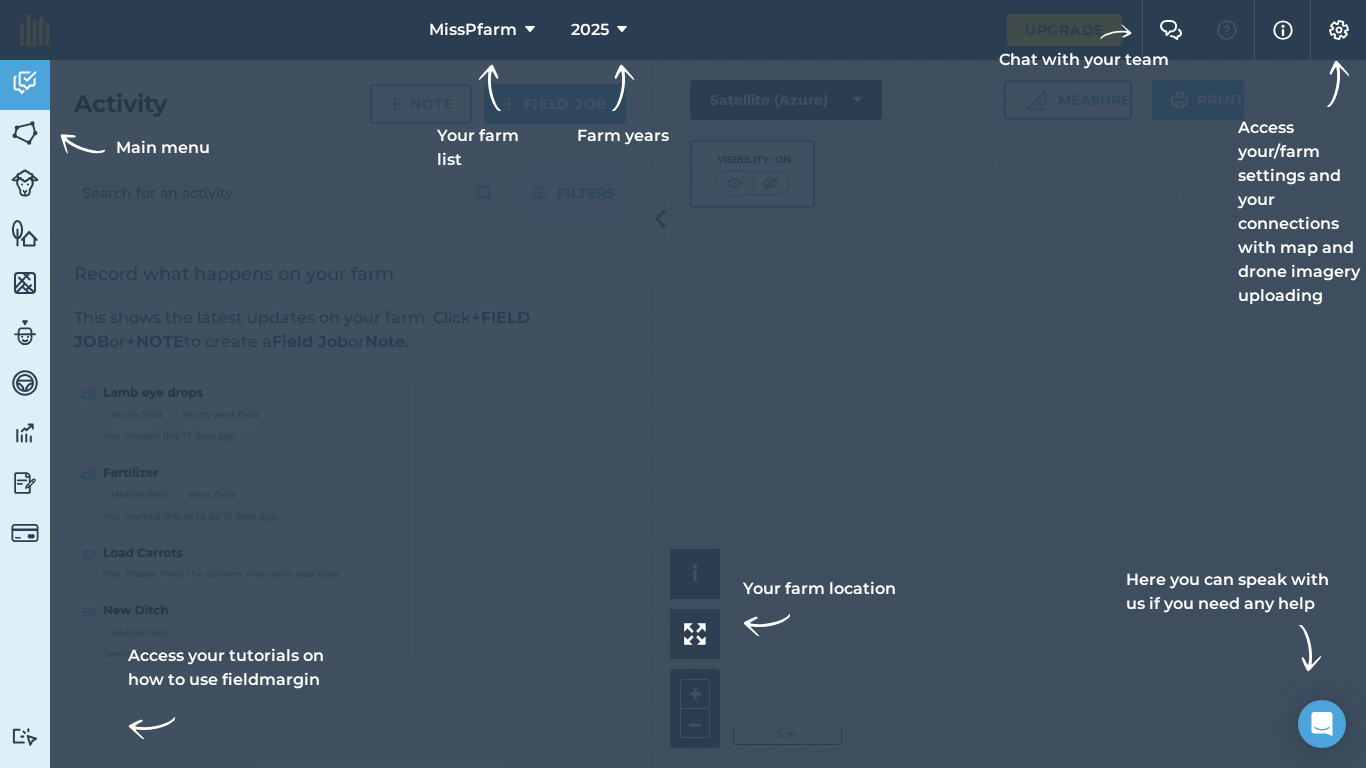 click on "Main menu Access your tutorials on how to use fieldmargin Activity Fields Livestock Features Maps Team Vehicles Data Reporting Billing Tutorials Tutorials" at bounding box center (25, 414) 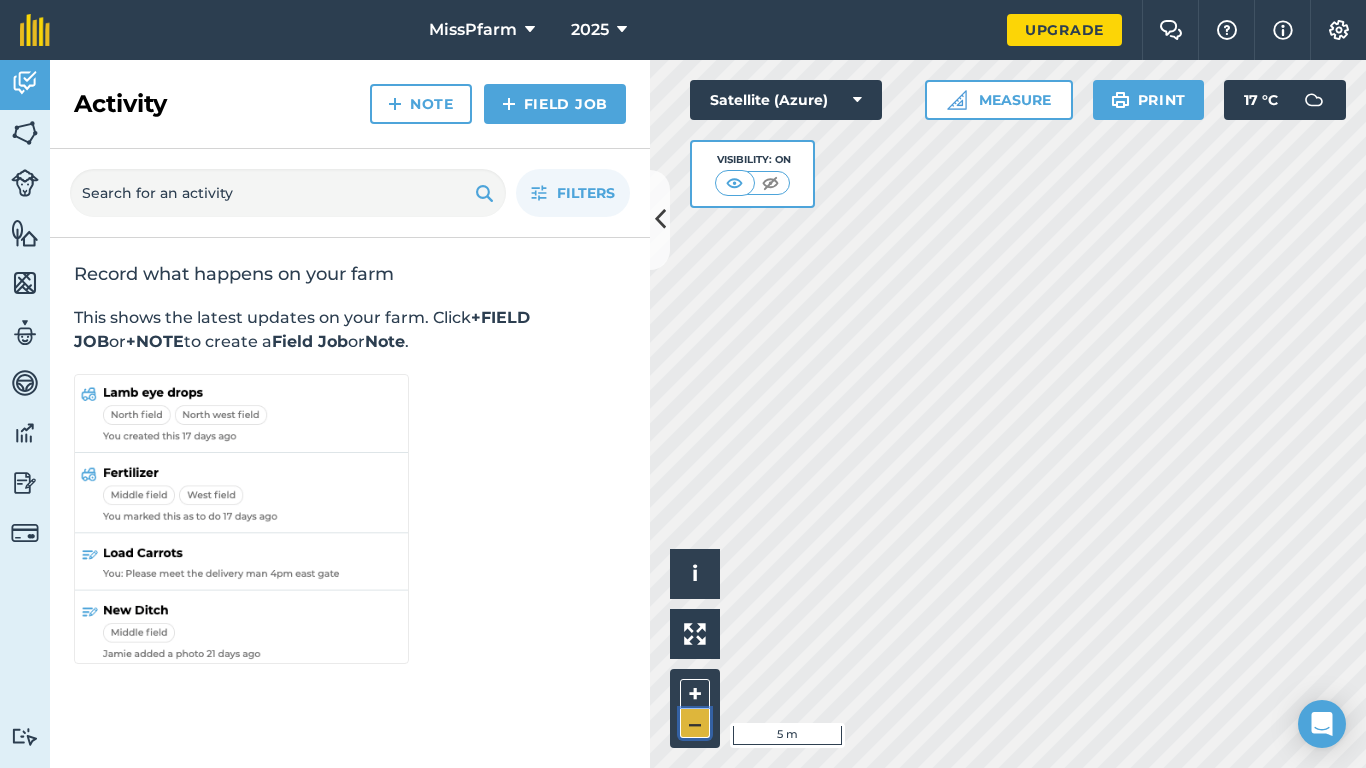click on "–" at bounding box center [695, 723] 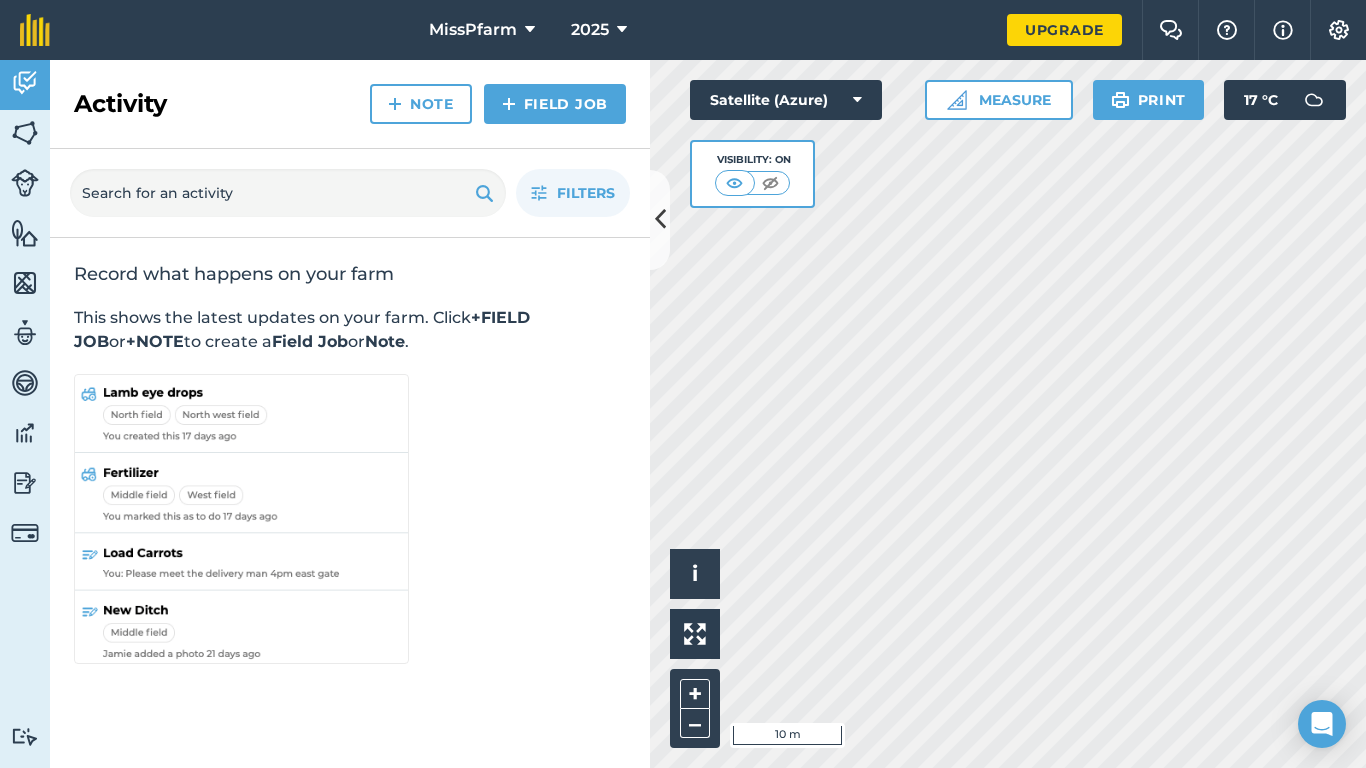 click on "Activity Fields Livestock Features Maps Team Vehicles Data Reporting Billing Tutorials Tutorials Activity   Note   Field Job Filters Record what happens on your farm This shows the latest updates on your farm. Click  +FIELD JOB  or  +NOTE  to create a  Field Job  or  Note . Hello i © 2025 TomTom, Microsoft 10 m + – Satellite (Azure) Visibility: On Measure Print 17   ° C" at bounding box center [683, 414] 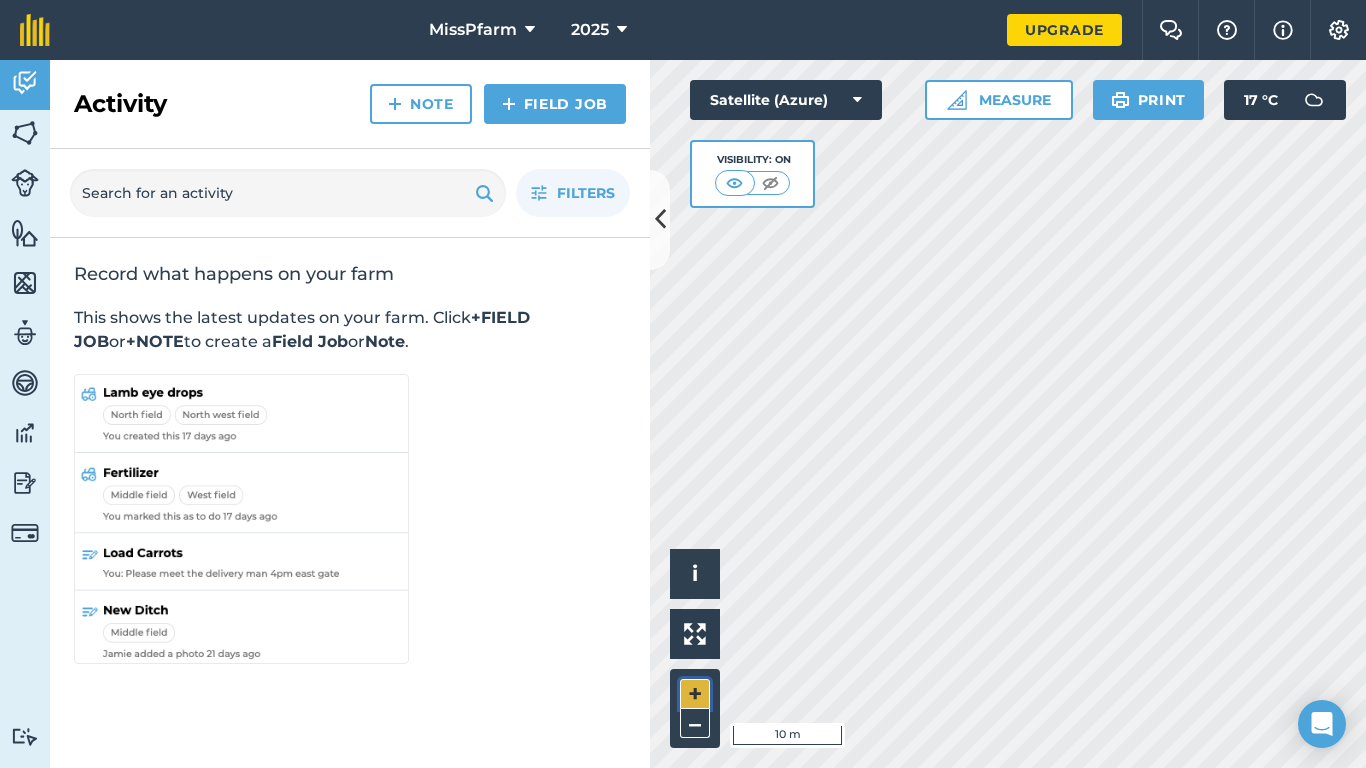 click on "+" at bounding box center [695, 694] 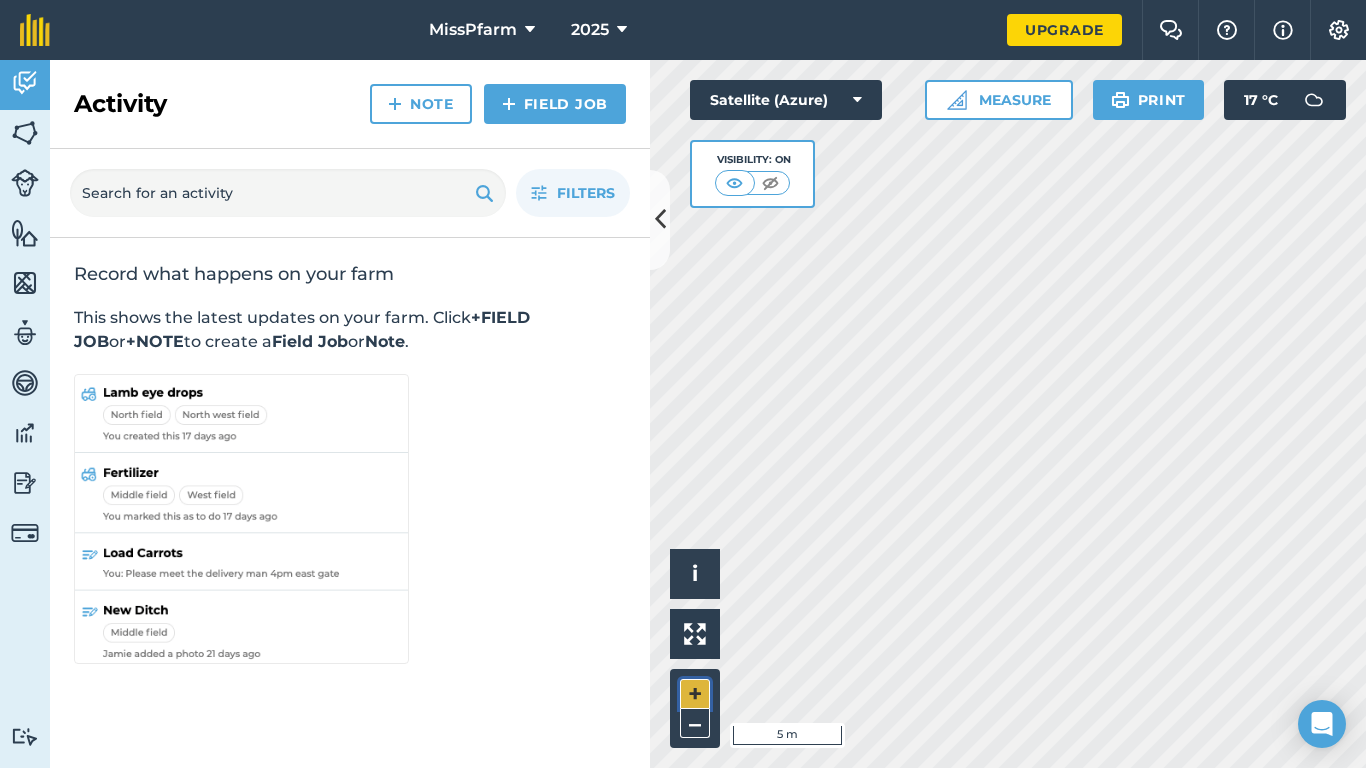click on "+" at bounding box center (695, 694) 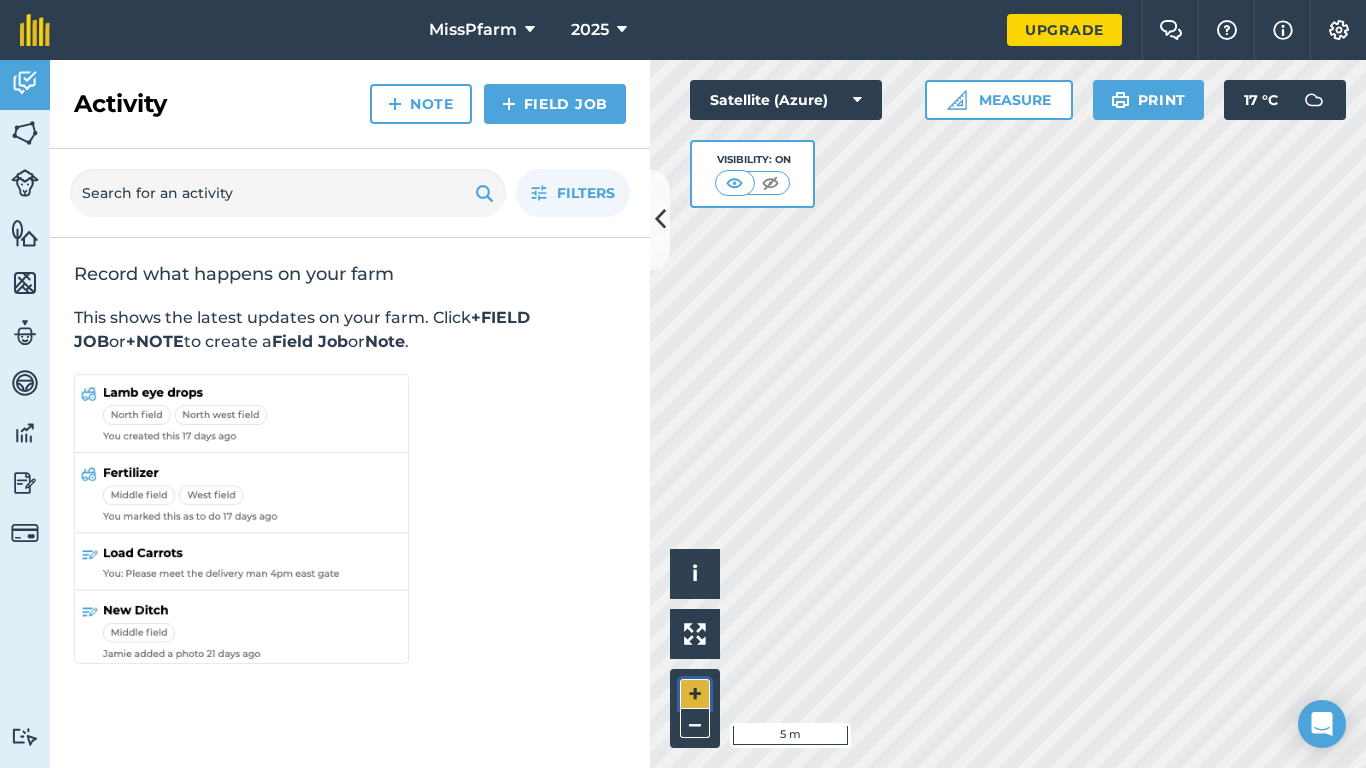 click on "+" at bounding box center [695, 694] 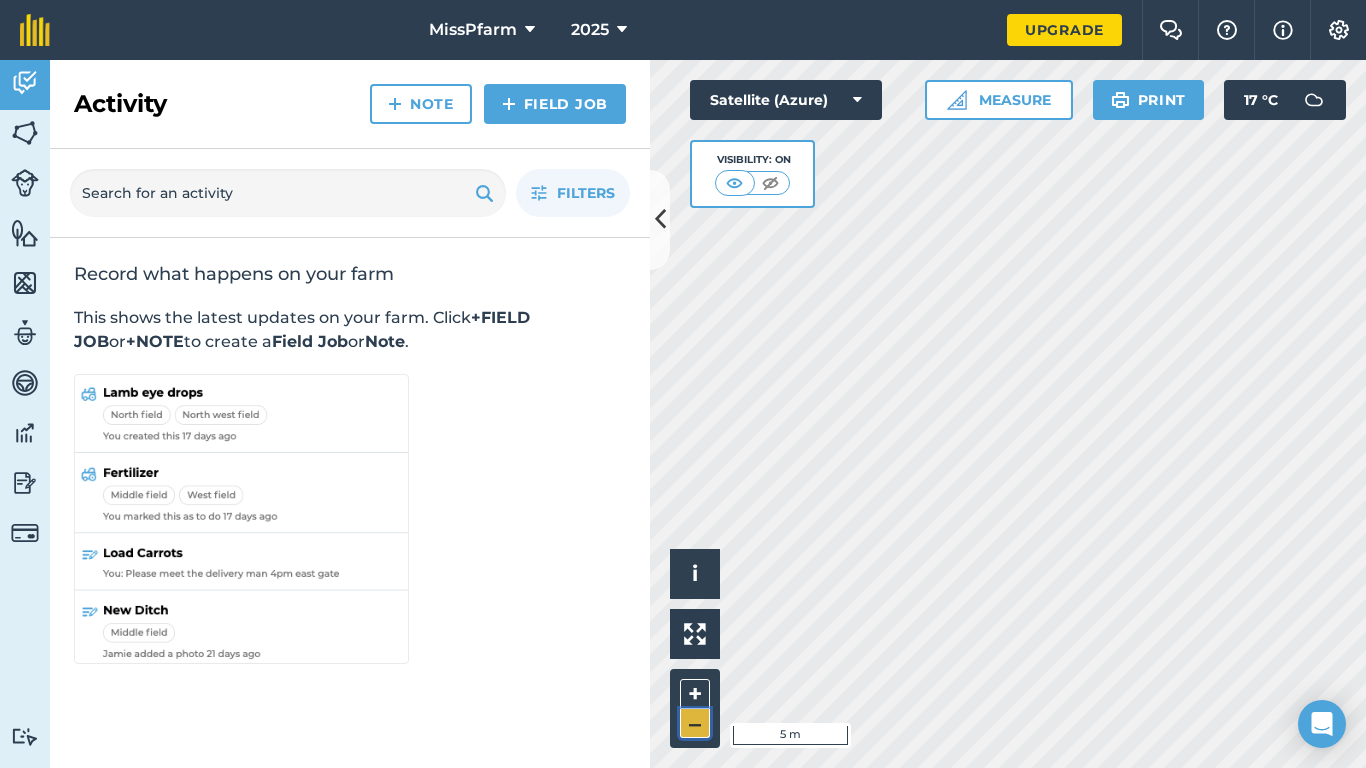 click on "–" at bounding box center [695, 723] 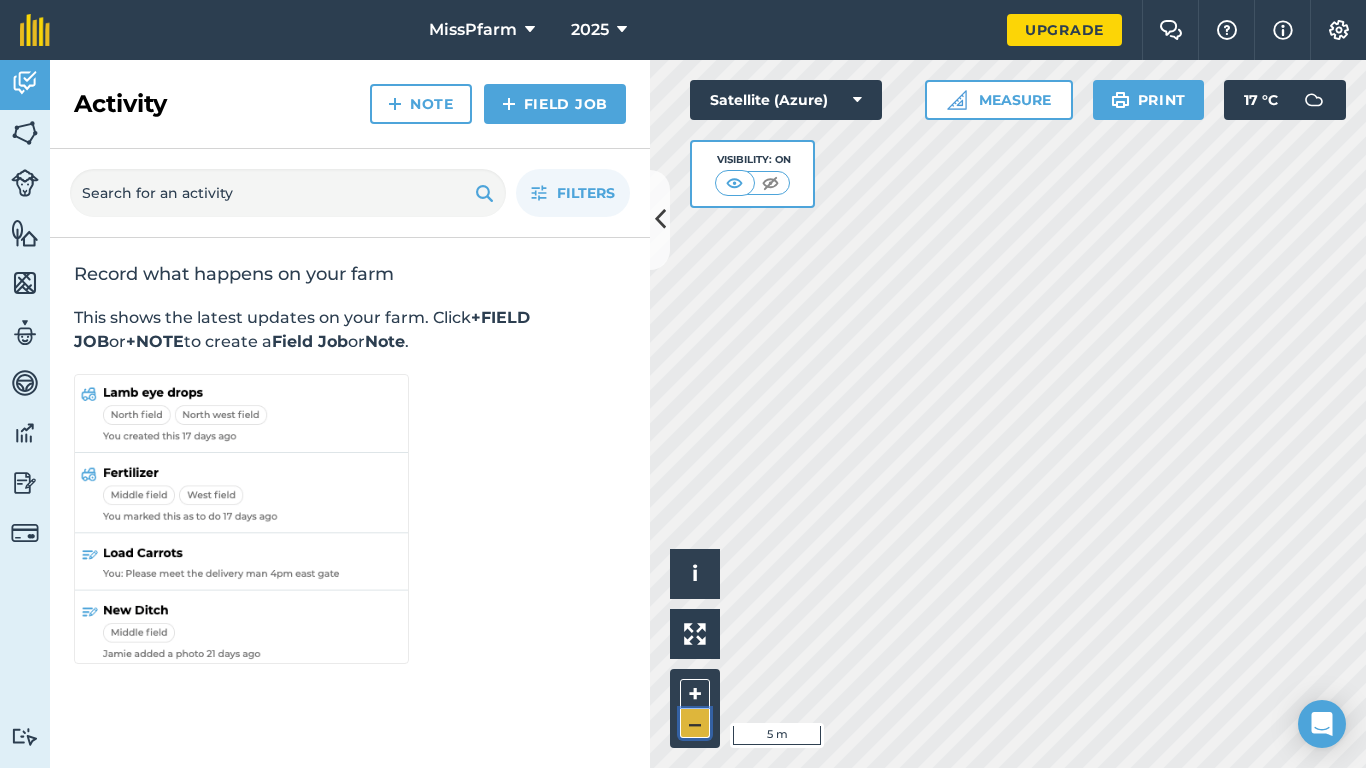 click on "–" at bounding box center [695, 723] 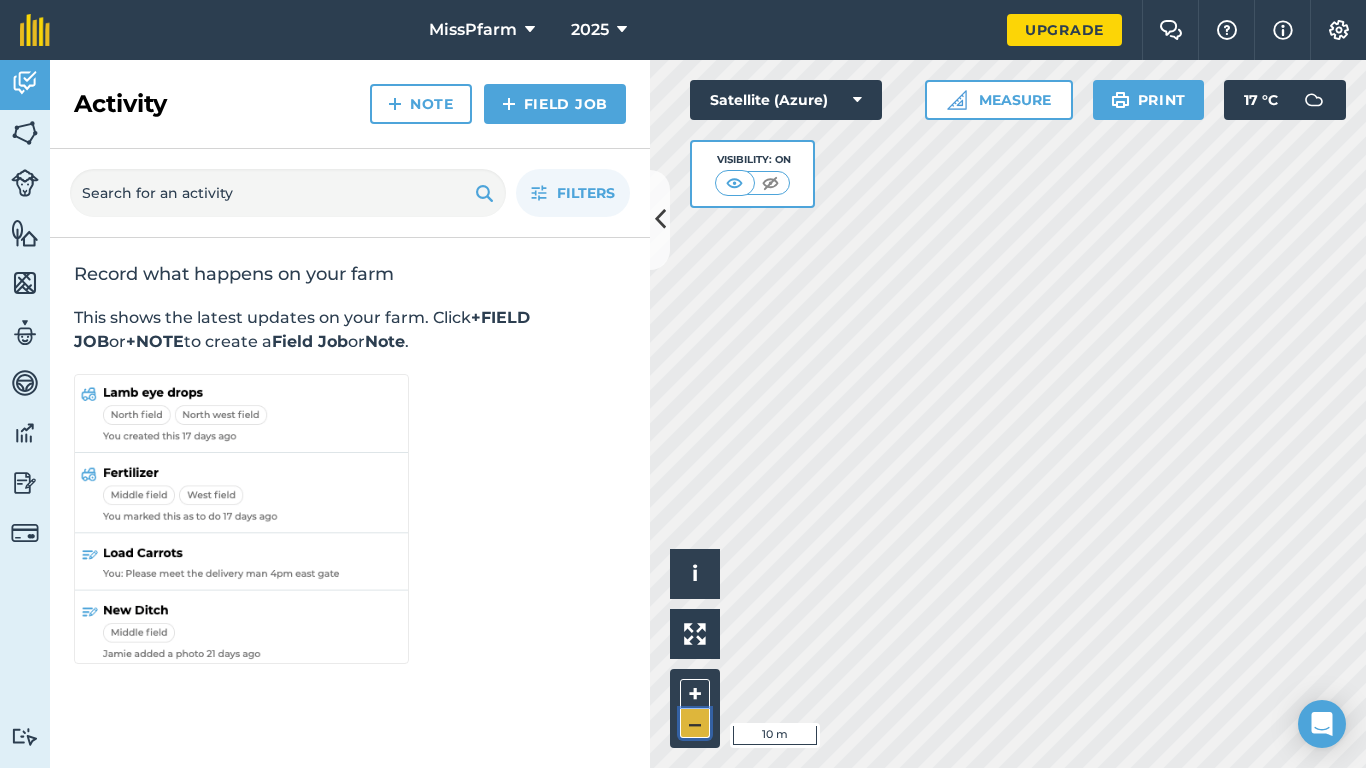 click on "–" at bounding box center (695, 723) 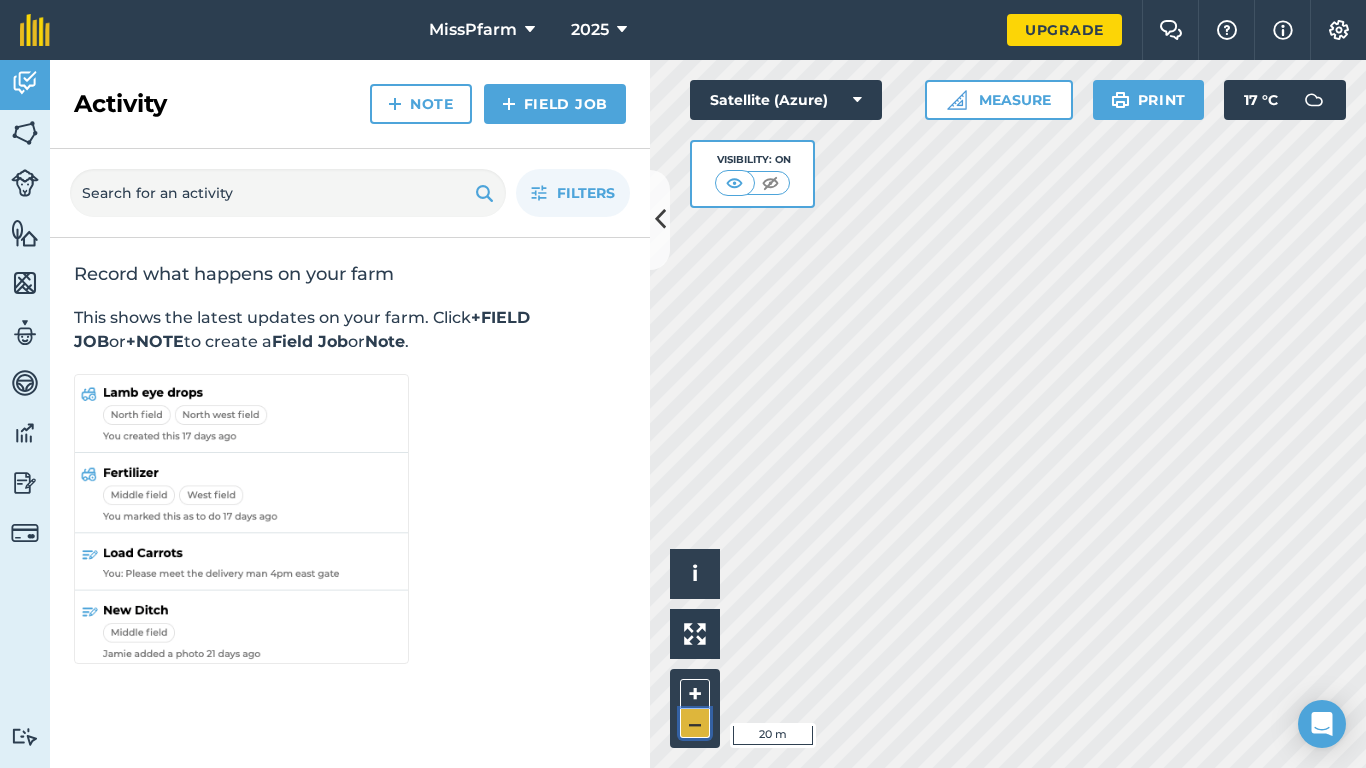 click on "–" at bounding box center [695, 723] 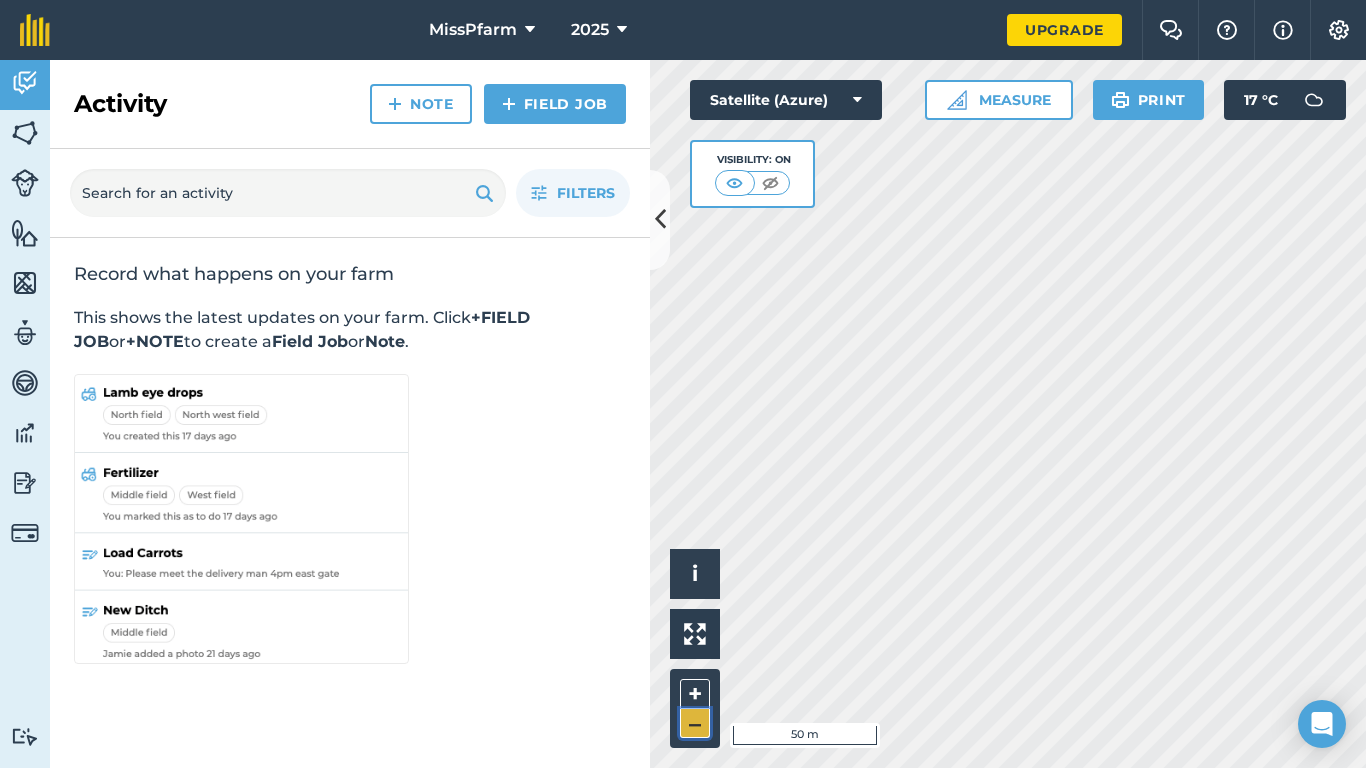 click on "–" at bounding box center (695, 723) 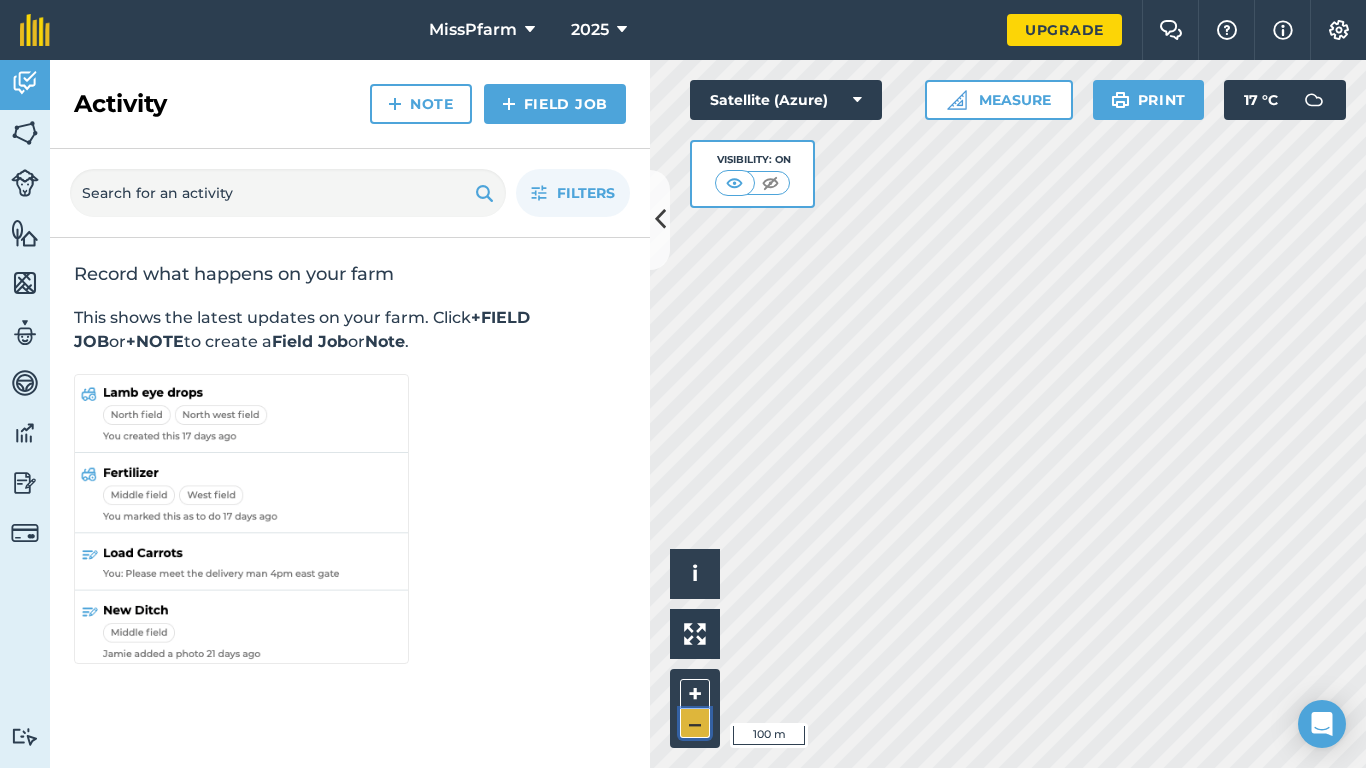 click on "–" at bounding box center [695, 723] 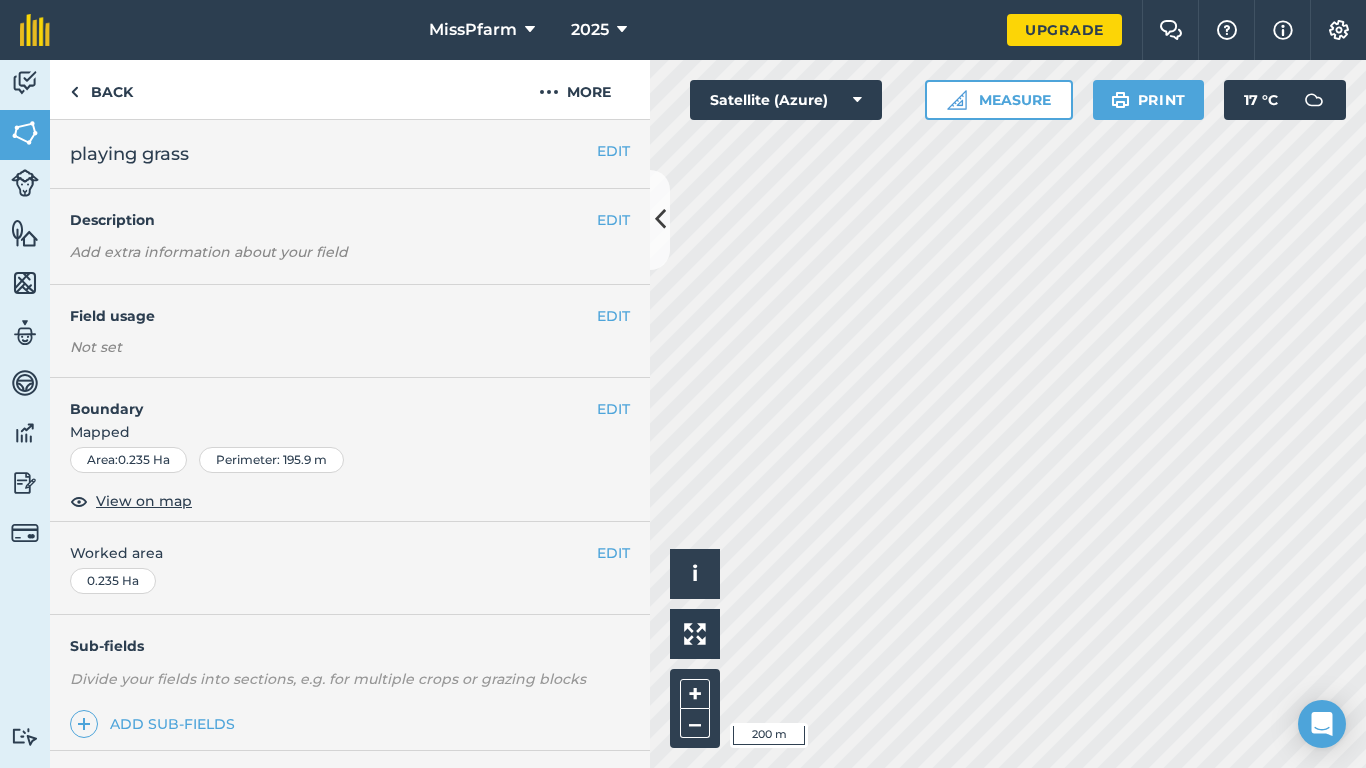 click on "+ –" at bounding box center [695, 708] 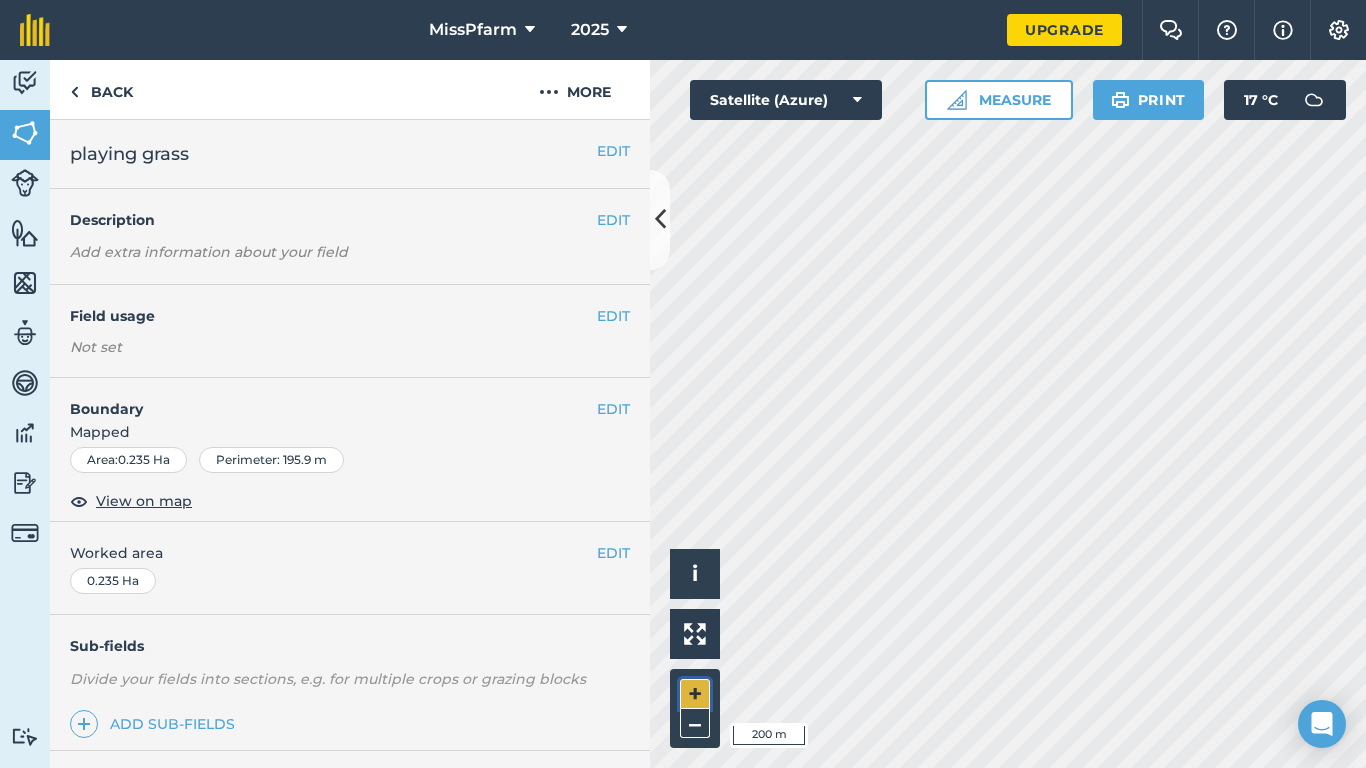click on "+" at bounding box center (695, 694) 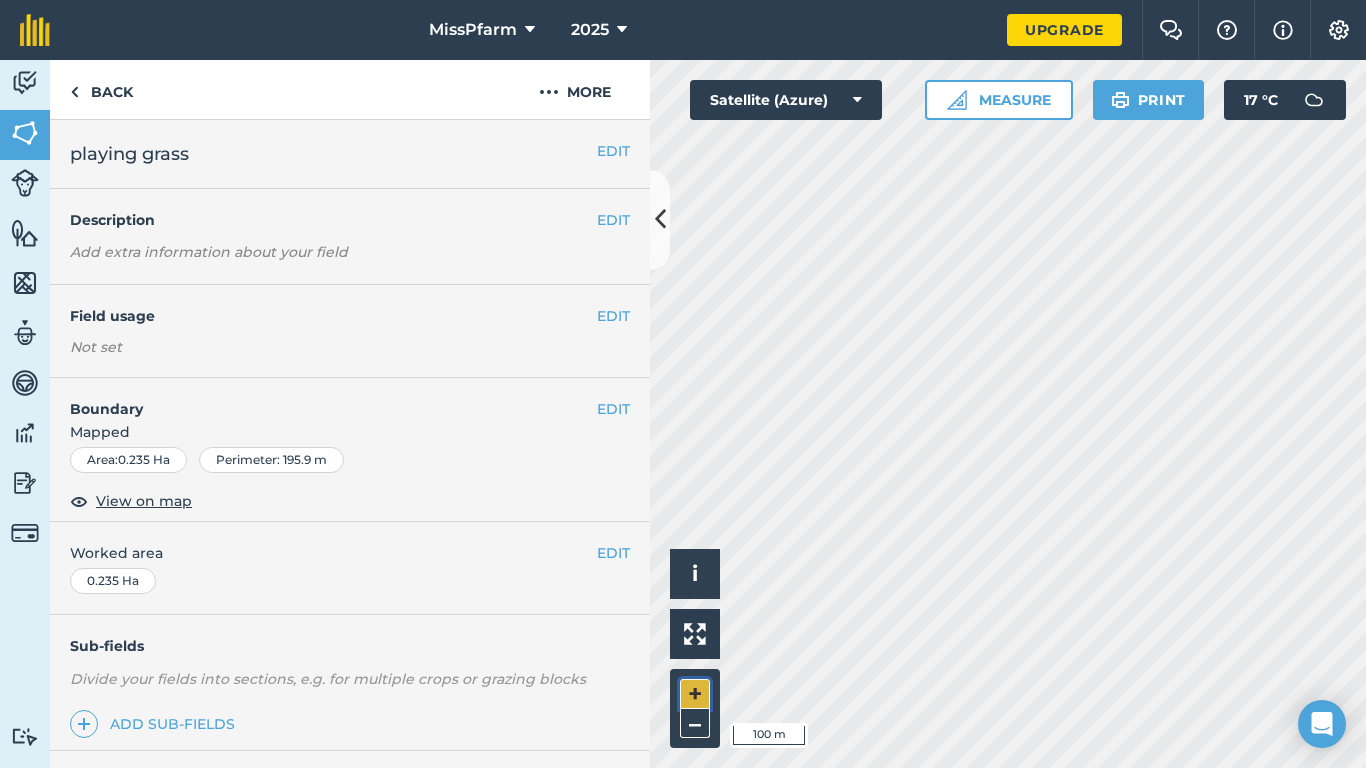 click on "+" at bounding box center (695, 694) 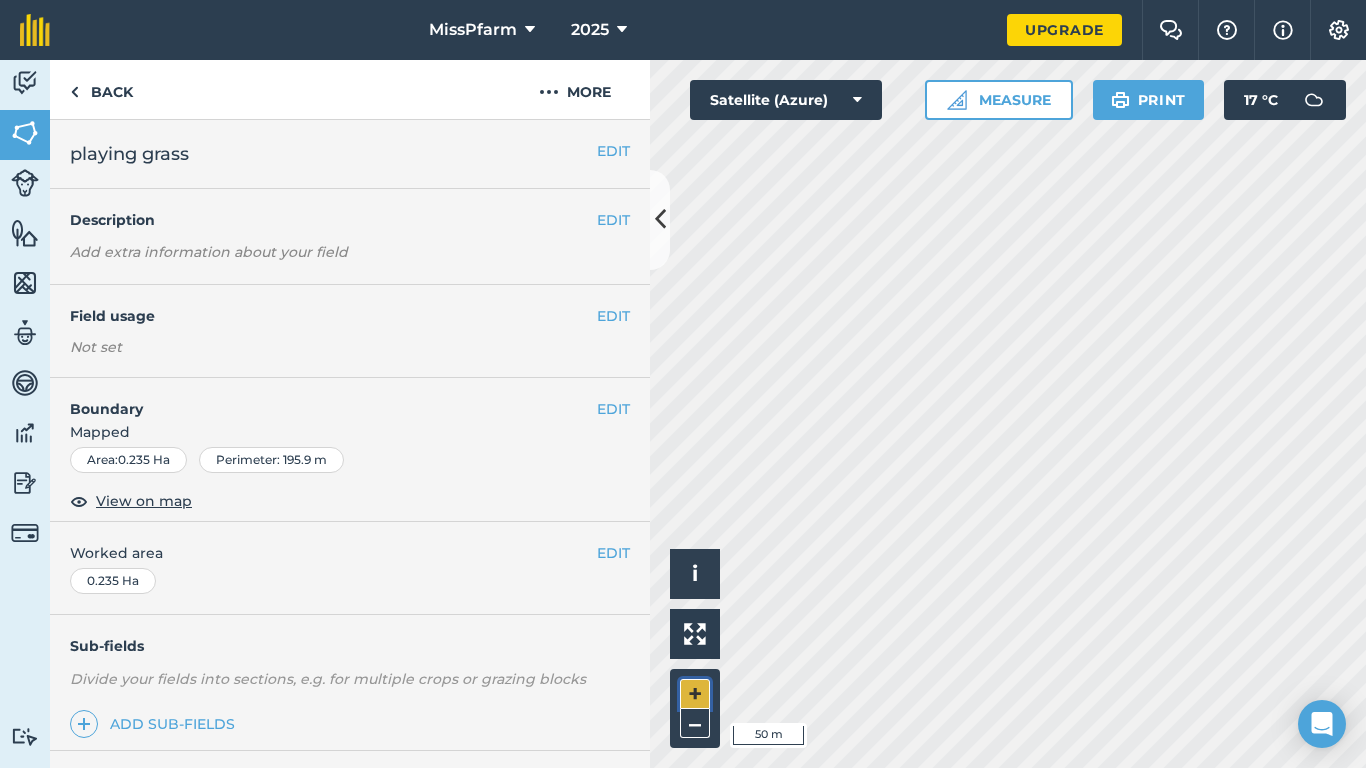 click on "+" at bounding box center (695, 694) 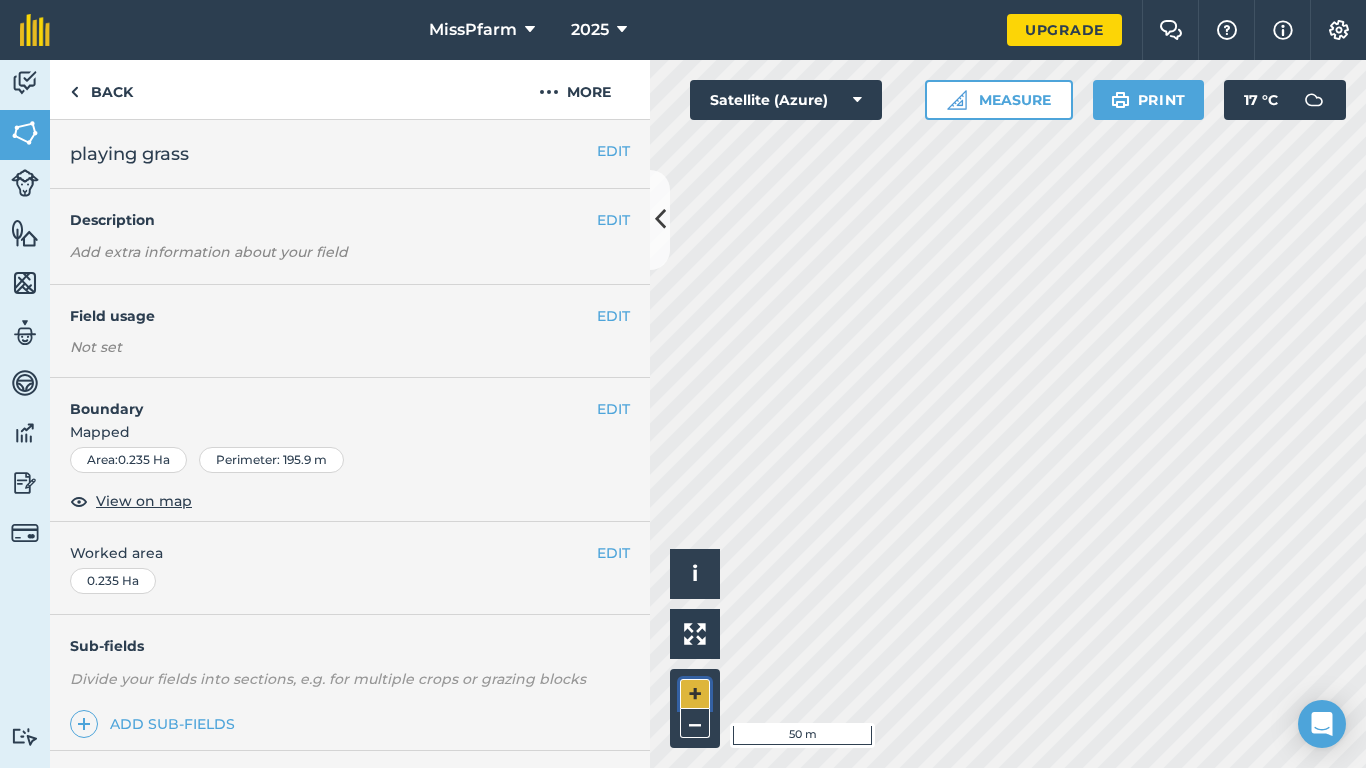 click on "+" at bounding box center (695, 694) 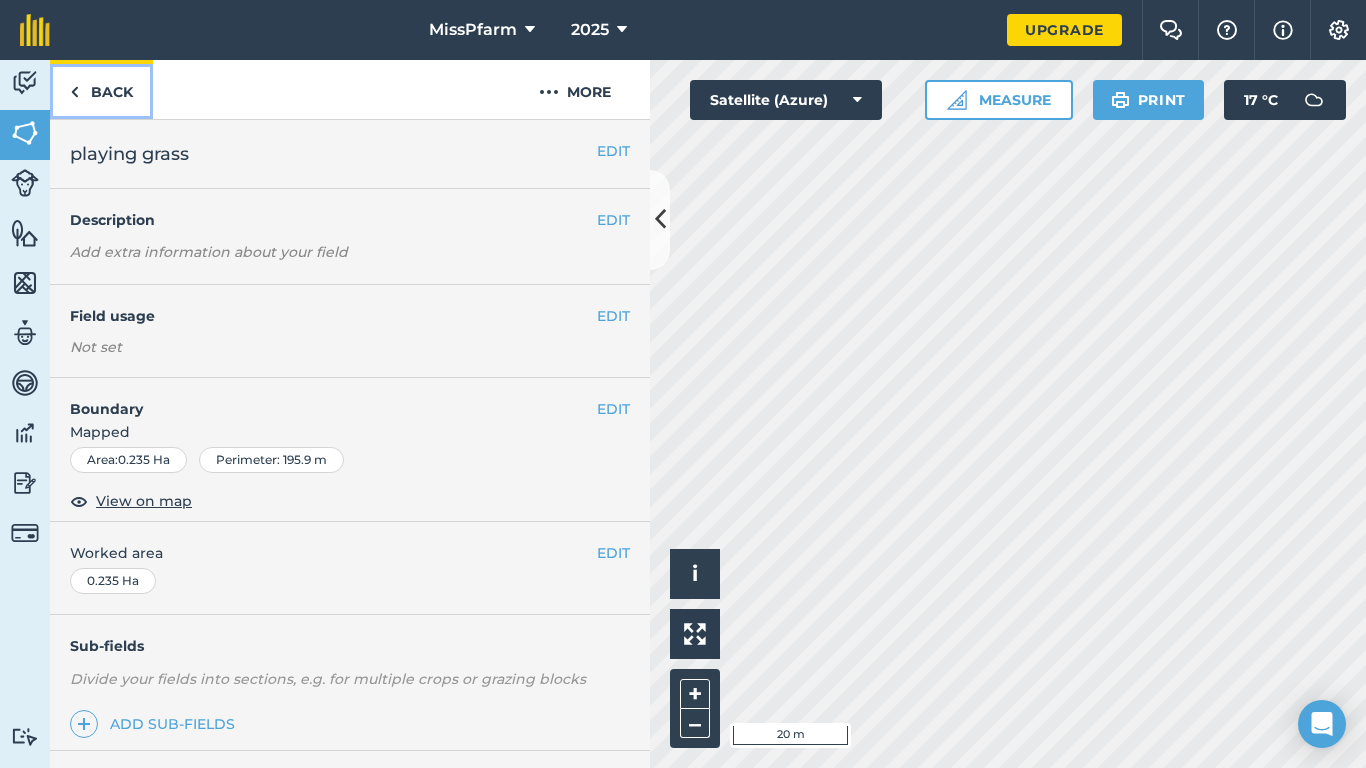click on "Back" at bounding box center [101, 89] 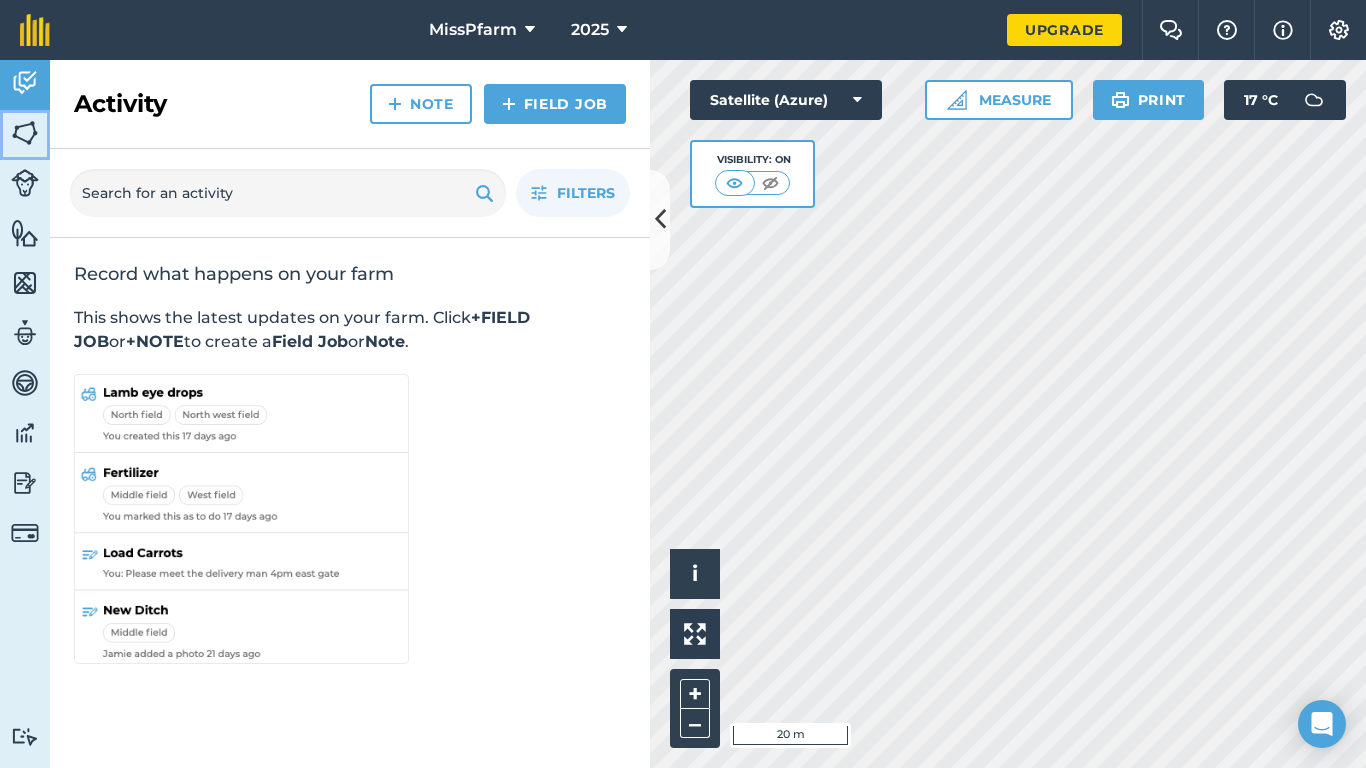 click at bounding box center [25, 133] 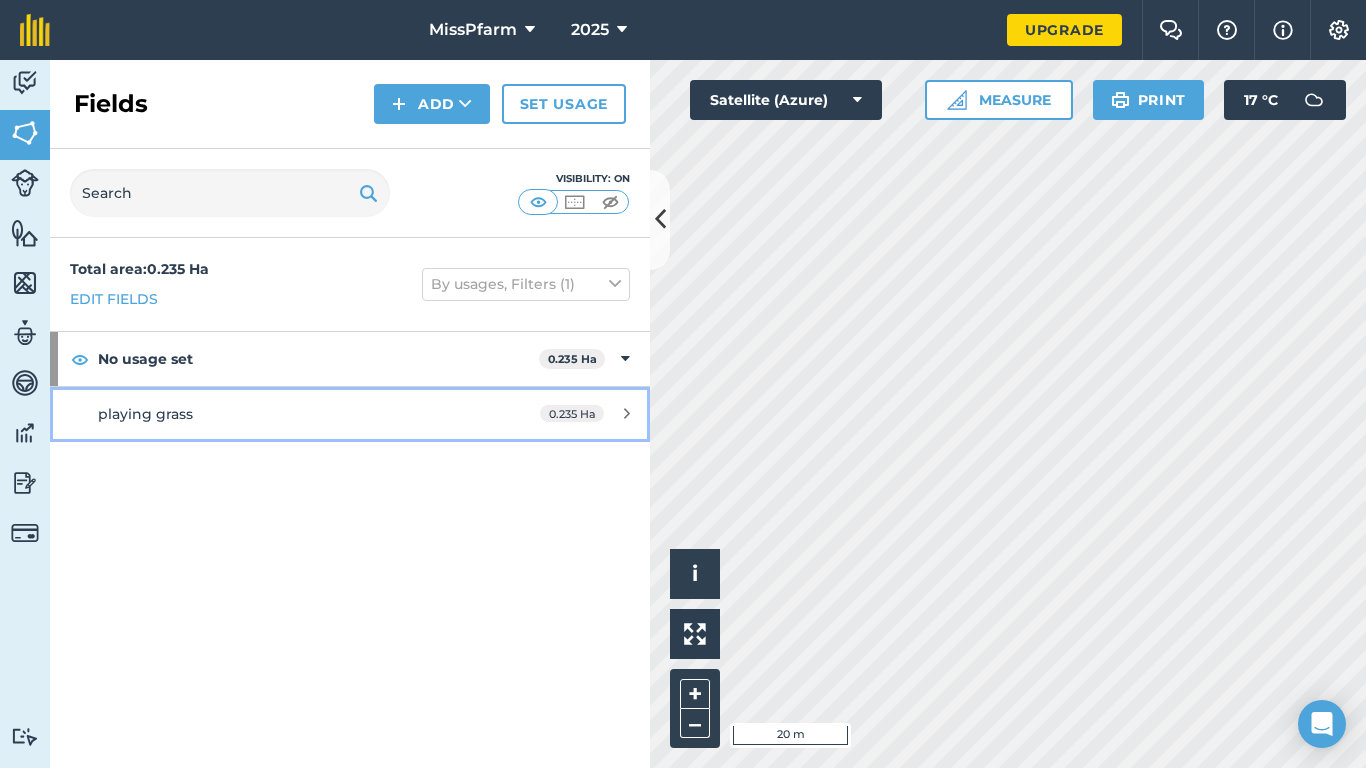 click on "playing grass" at bounding box center (286, 414) 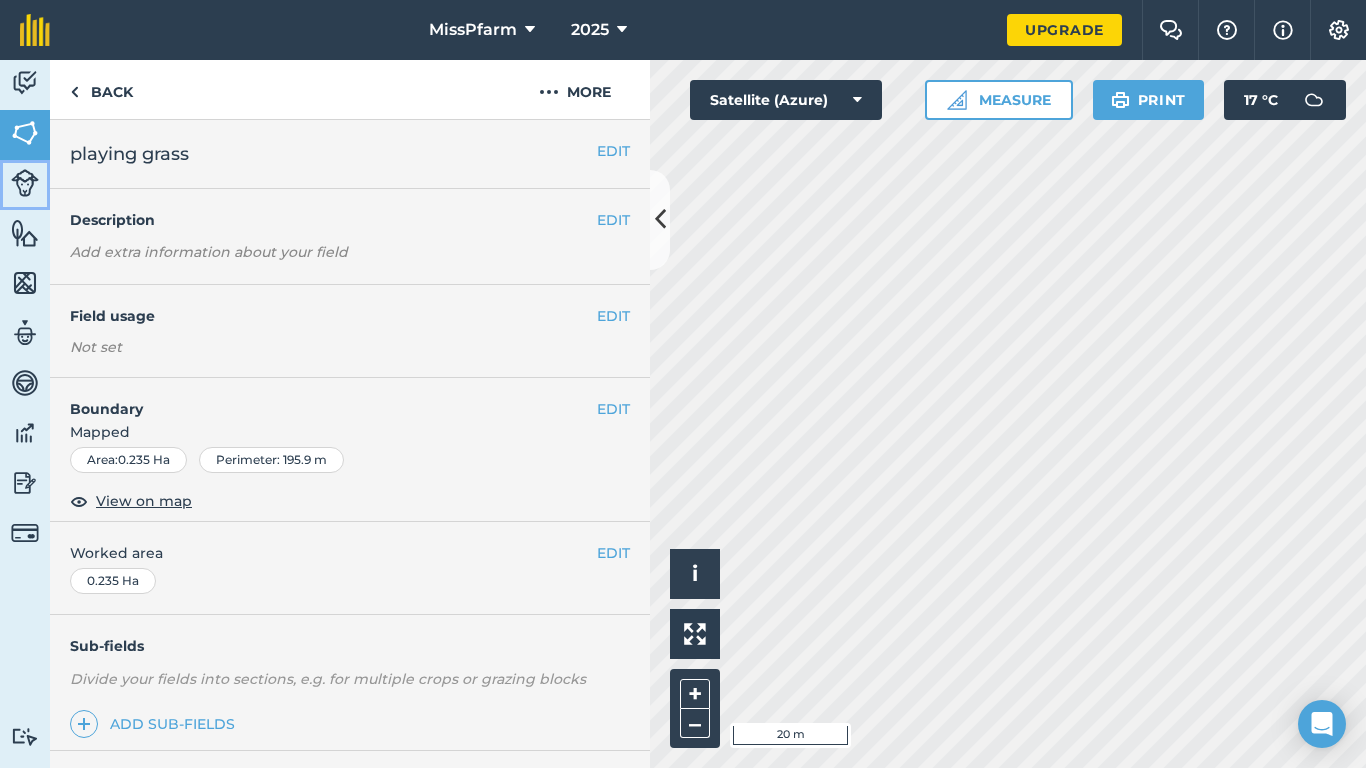 click on "Livestock" at bounding box center (25, 185) 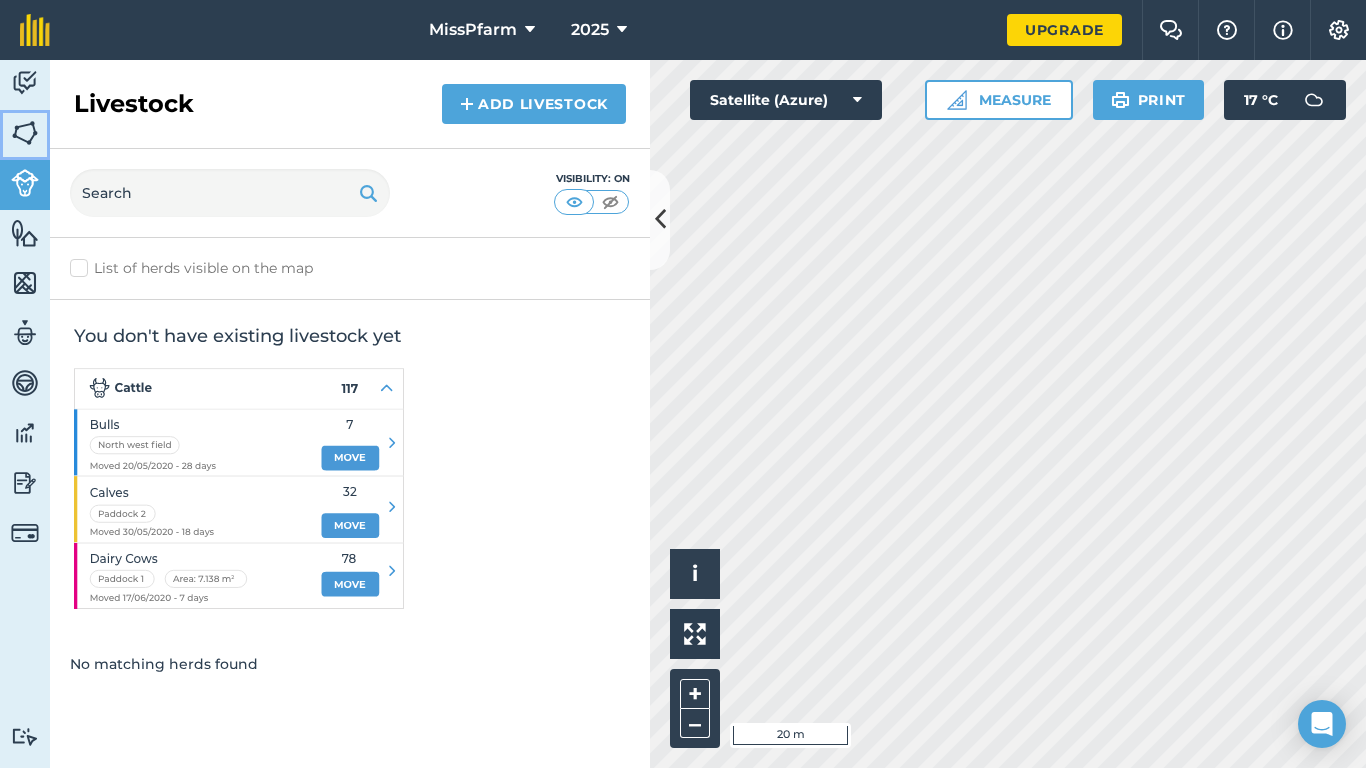click on "Fields" at bounding box center (25, 135) 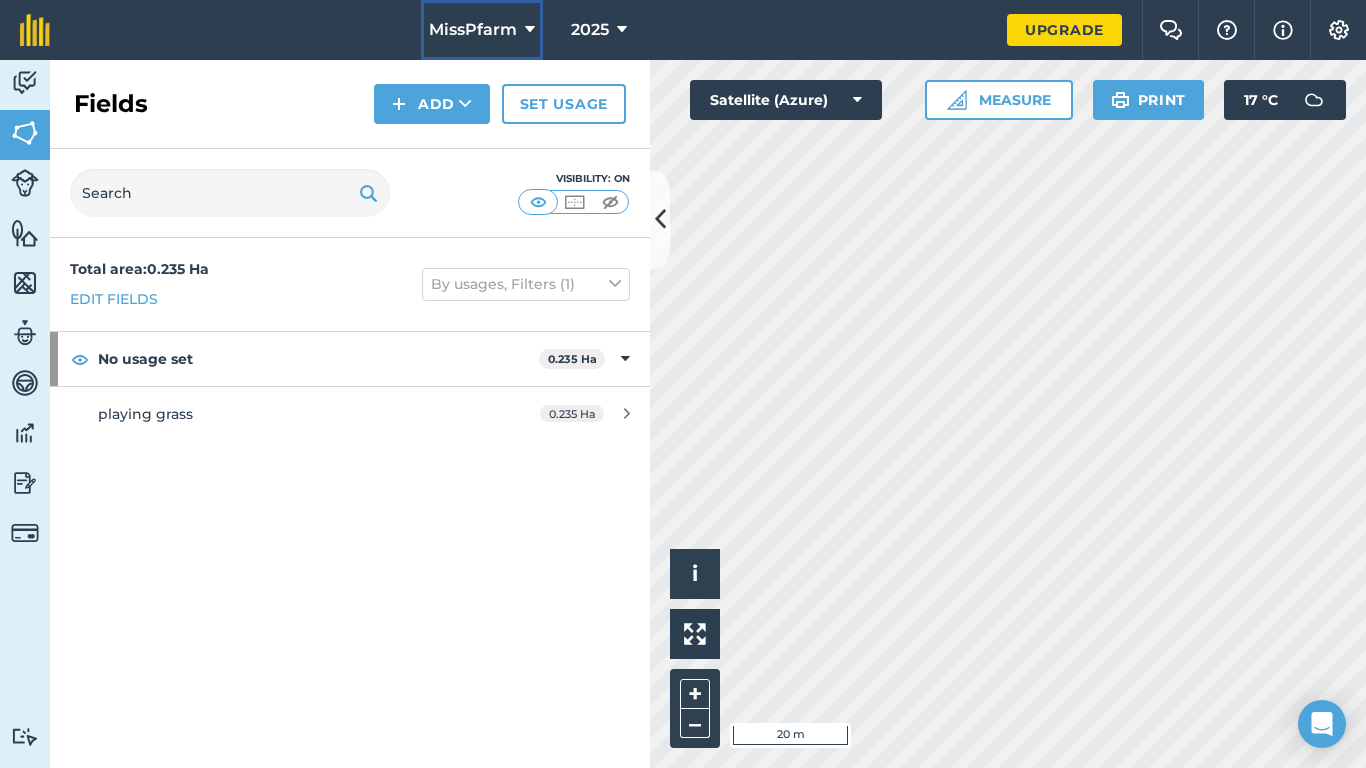 click on "MissPfarm" at bounding box center (482, 30) 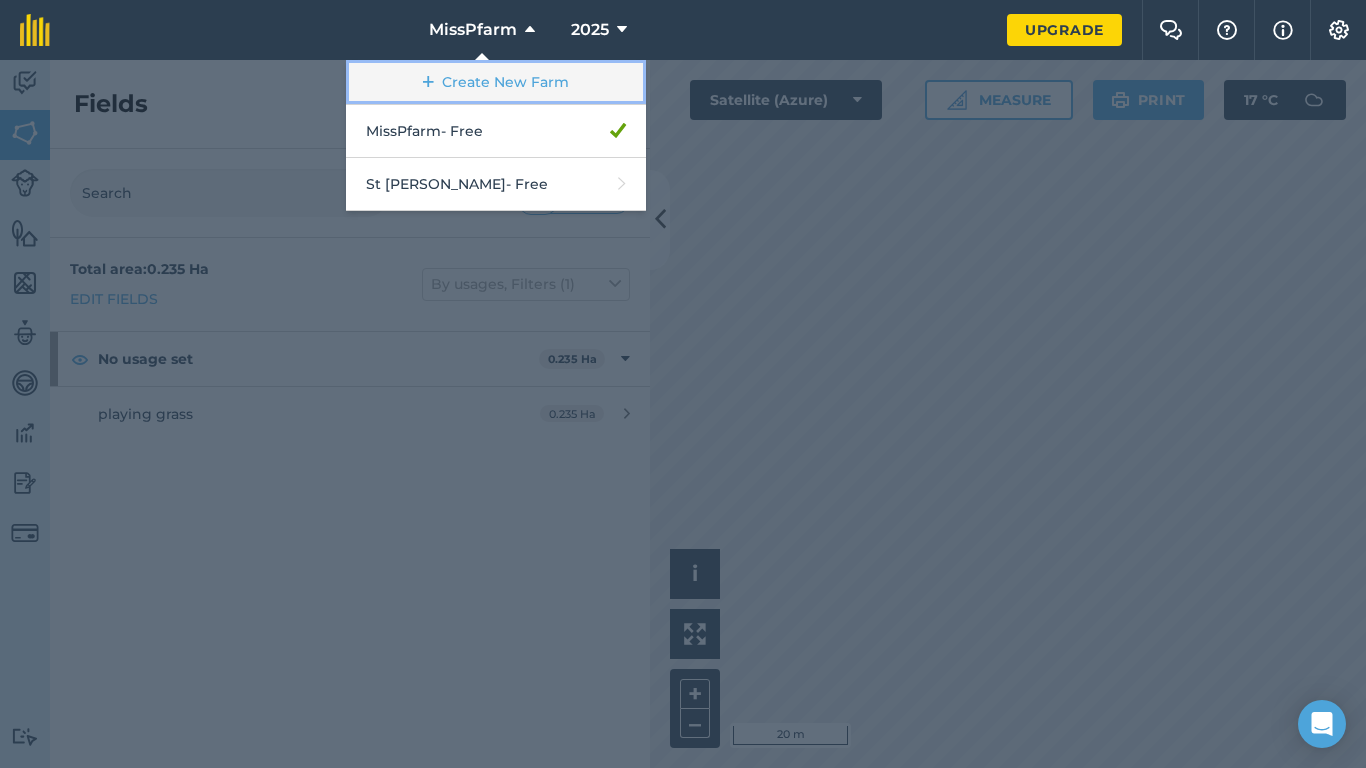 click on "Create New Farm" at bounding box center (496, 82) 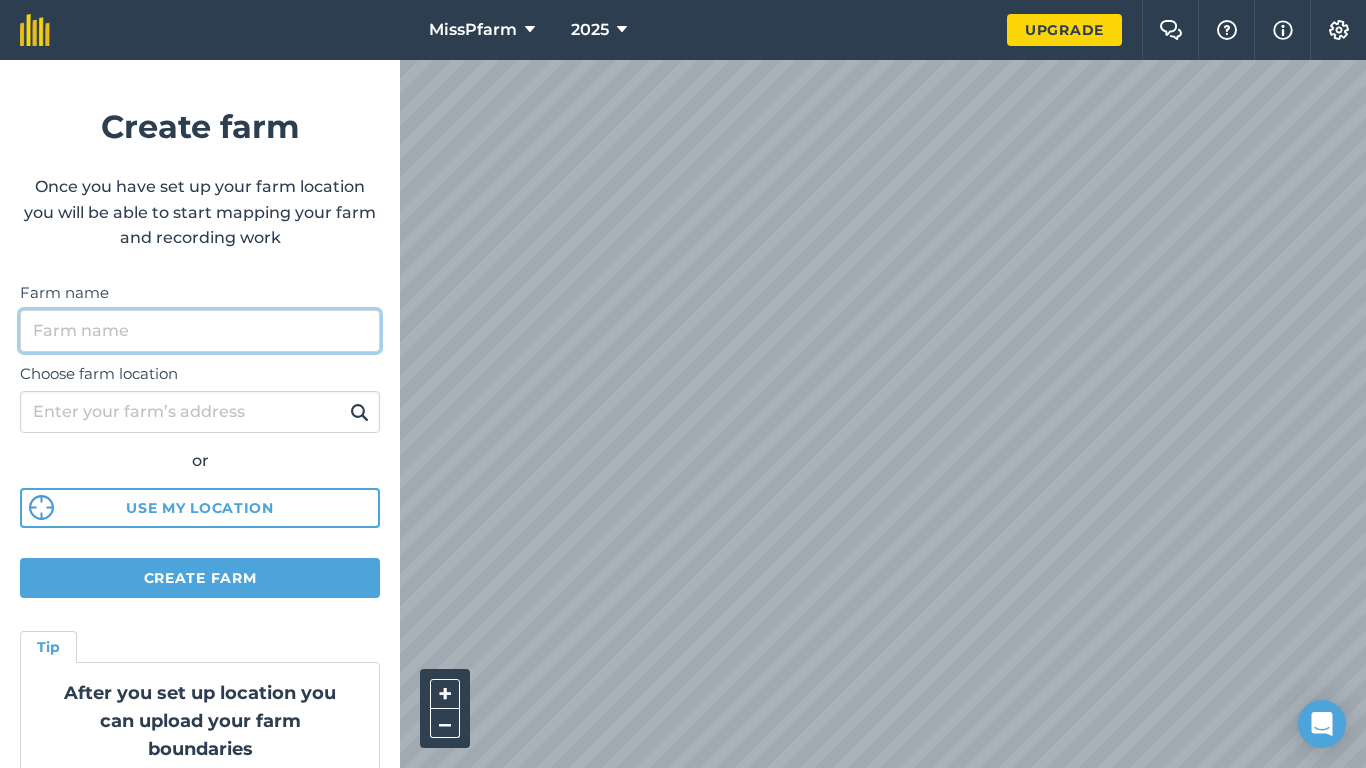click on "Farm name" at bounding box center (200, 331) 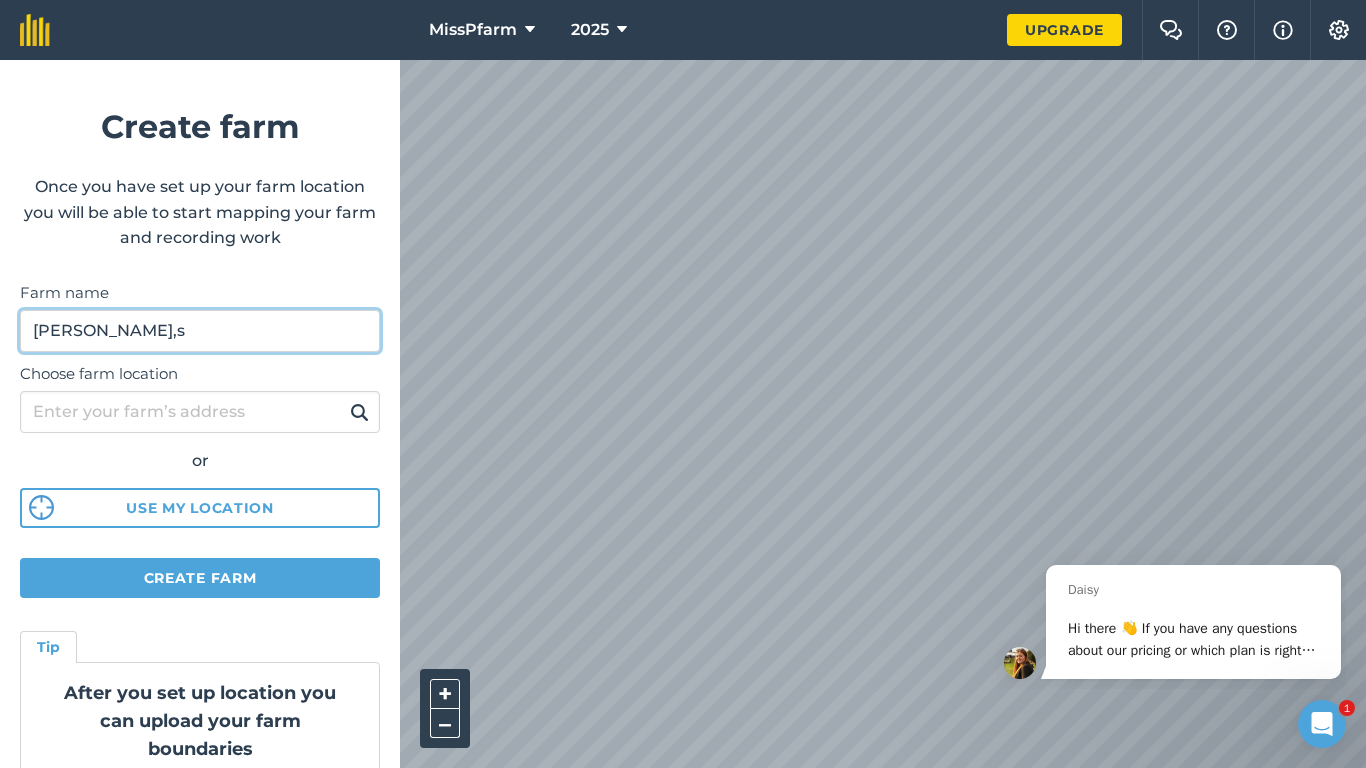 scroll, scrollTop: 0, scrollLeft: 0, axis: both 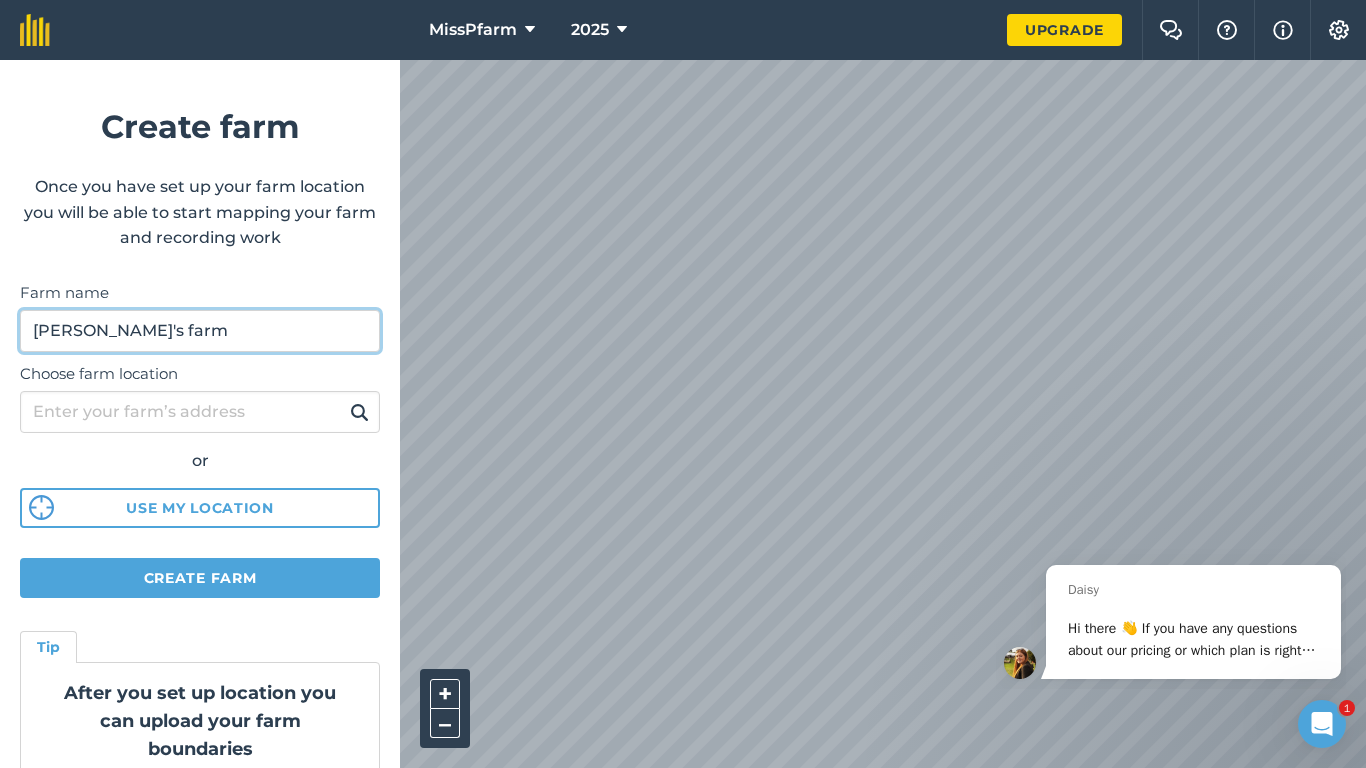 type on "[PERSON_NAME]'s farm" 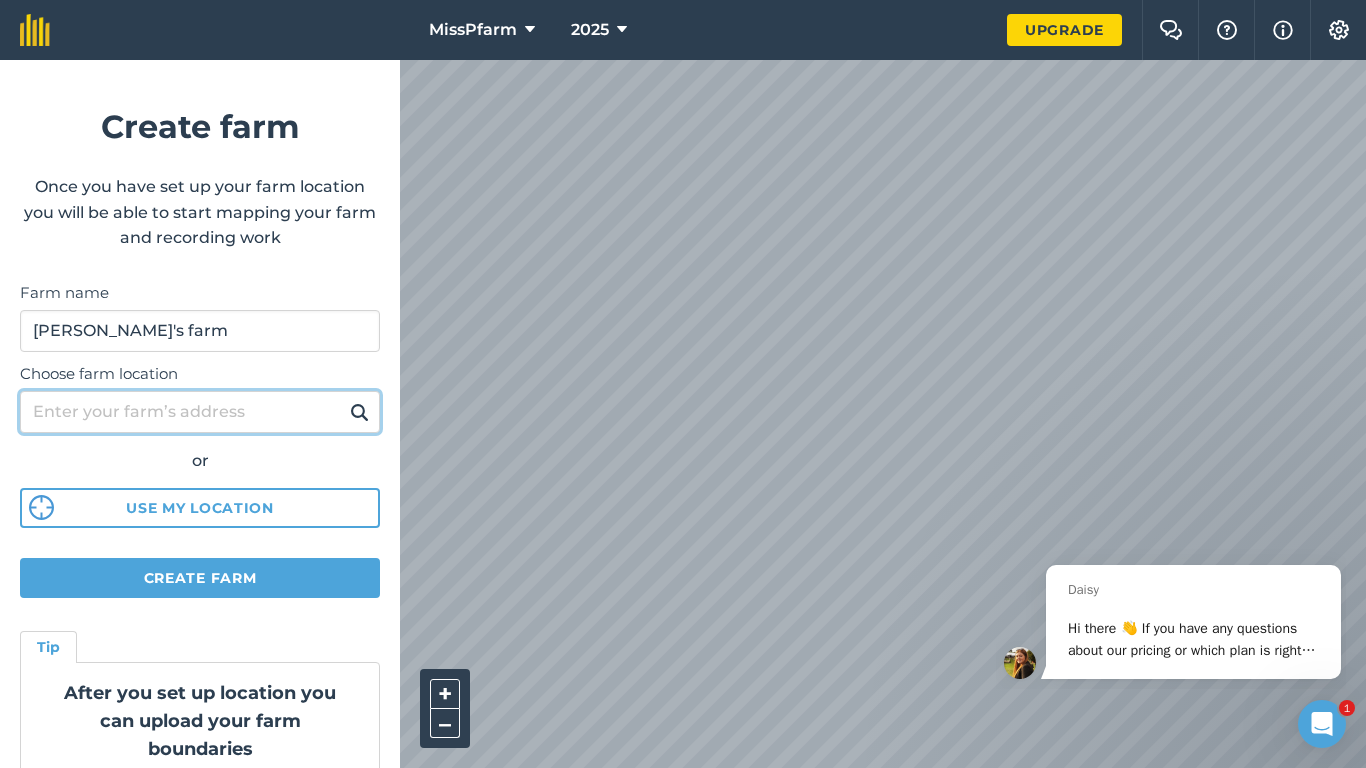 click on "Choose farm location" at bounding box center (200, 412) 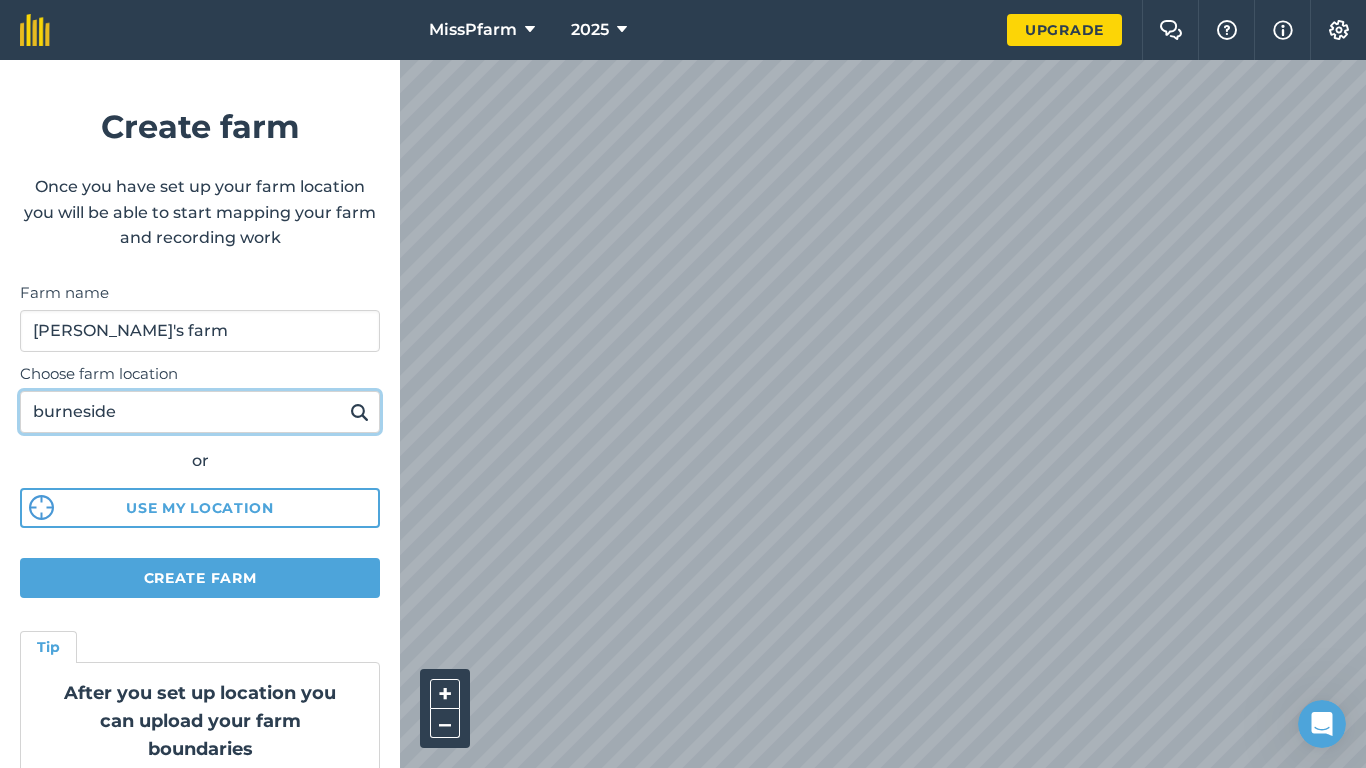 type on "burneside" 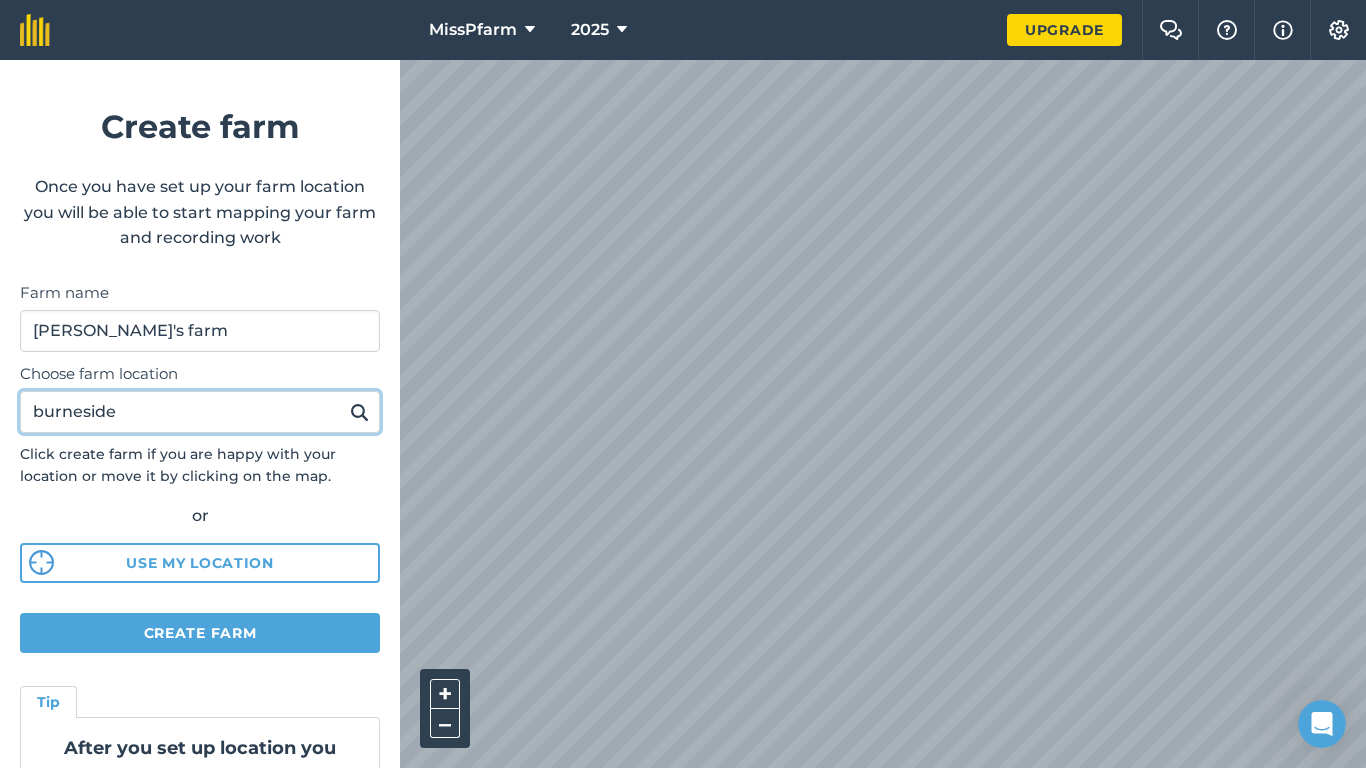 click on "burneside" at bounding box center [200, 412] 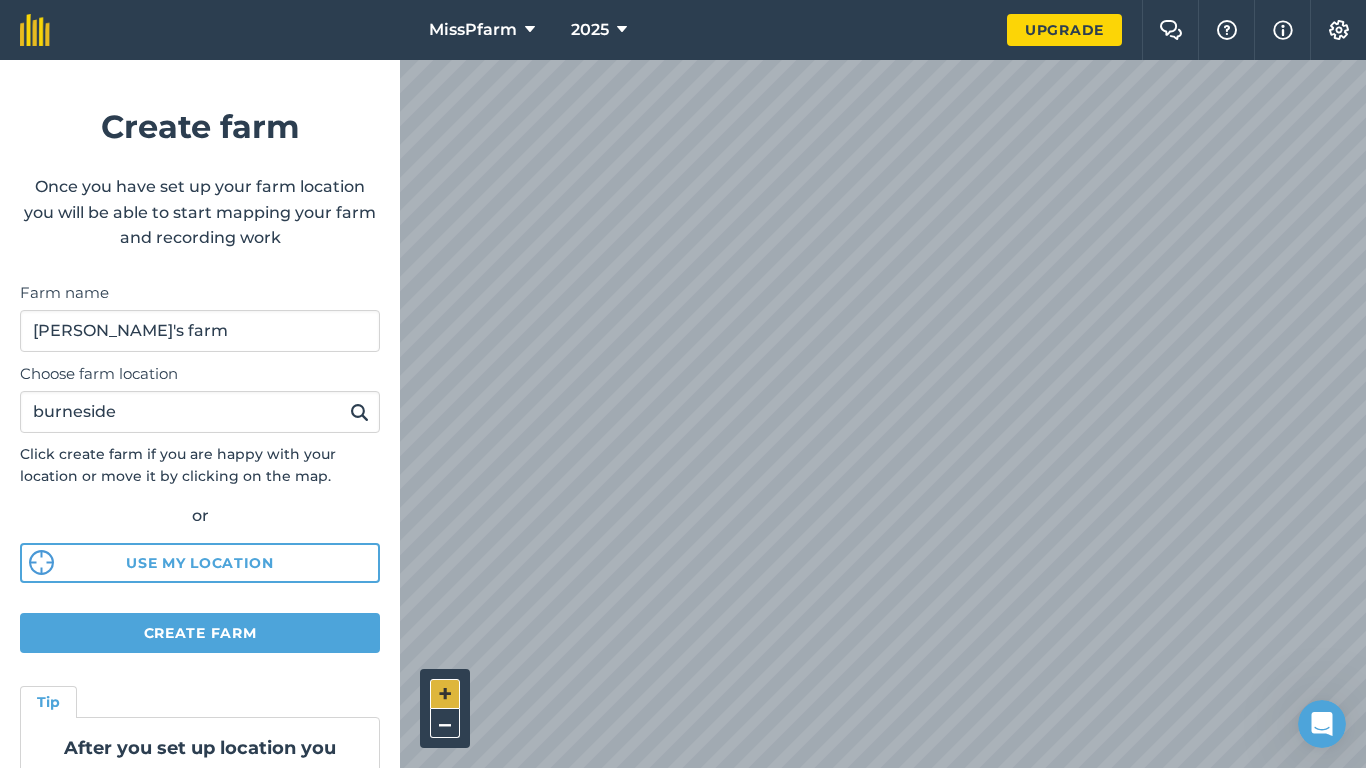 click on "+" at bounding box center (445, 694) 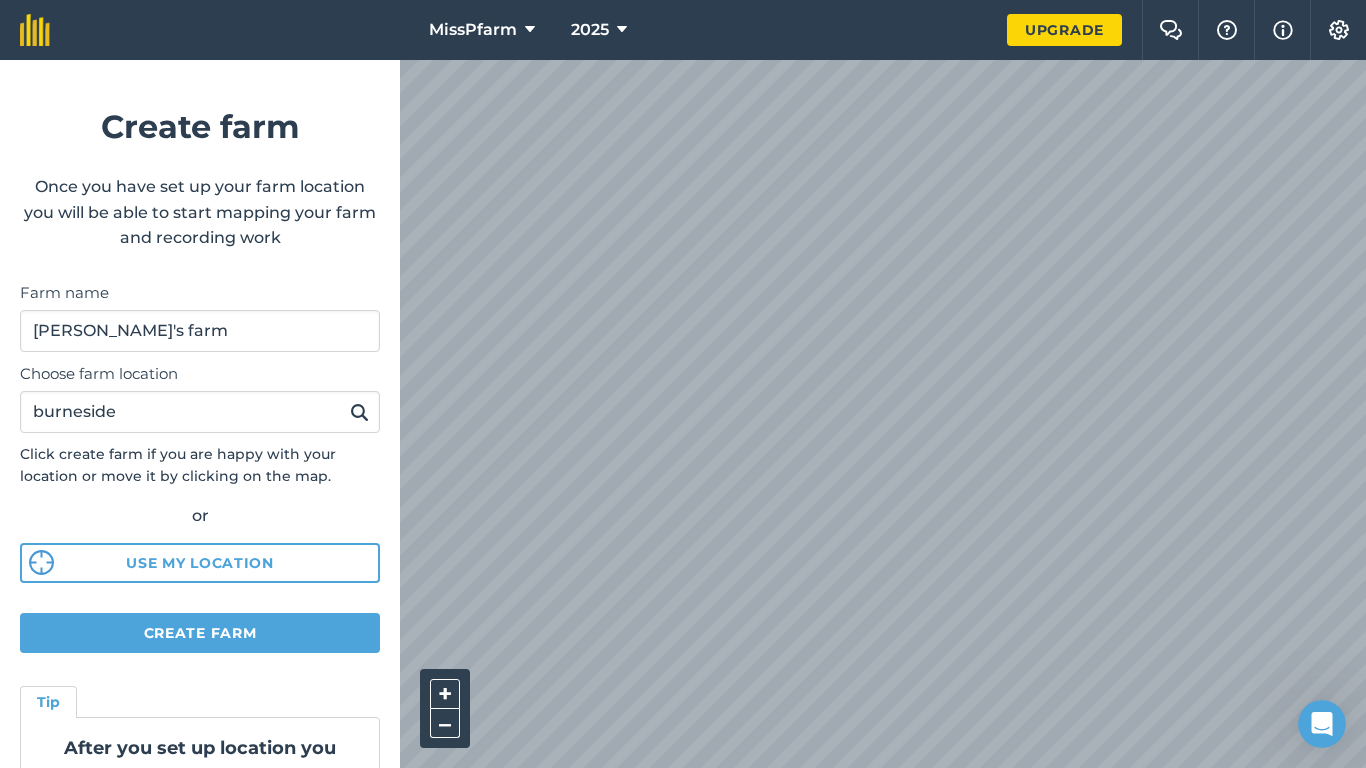 click on "MissPfarm 2025 Upgrade Farm Chat Help Info Settings Create farm Once you have set up your farm location you will be able to start mapping your farm and recording work Farm name [PERSON_NAME]'s farm Choose farm location burneside Click create farm if you are happy with your location or move it by clicking on the map. or   Use my location Create farm Tip After you set up location you can upload your farm boundaries Just go to  Settings > Connections + – Satellite (Azure)" at bounding box center [683, 30] 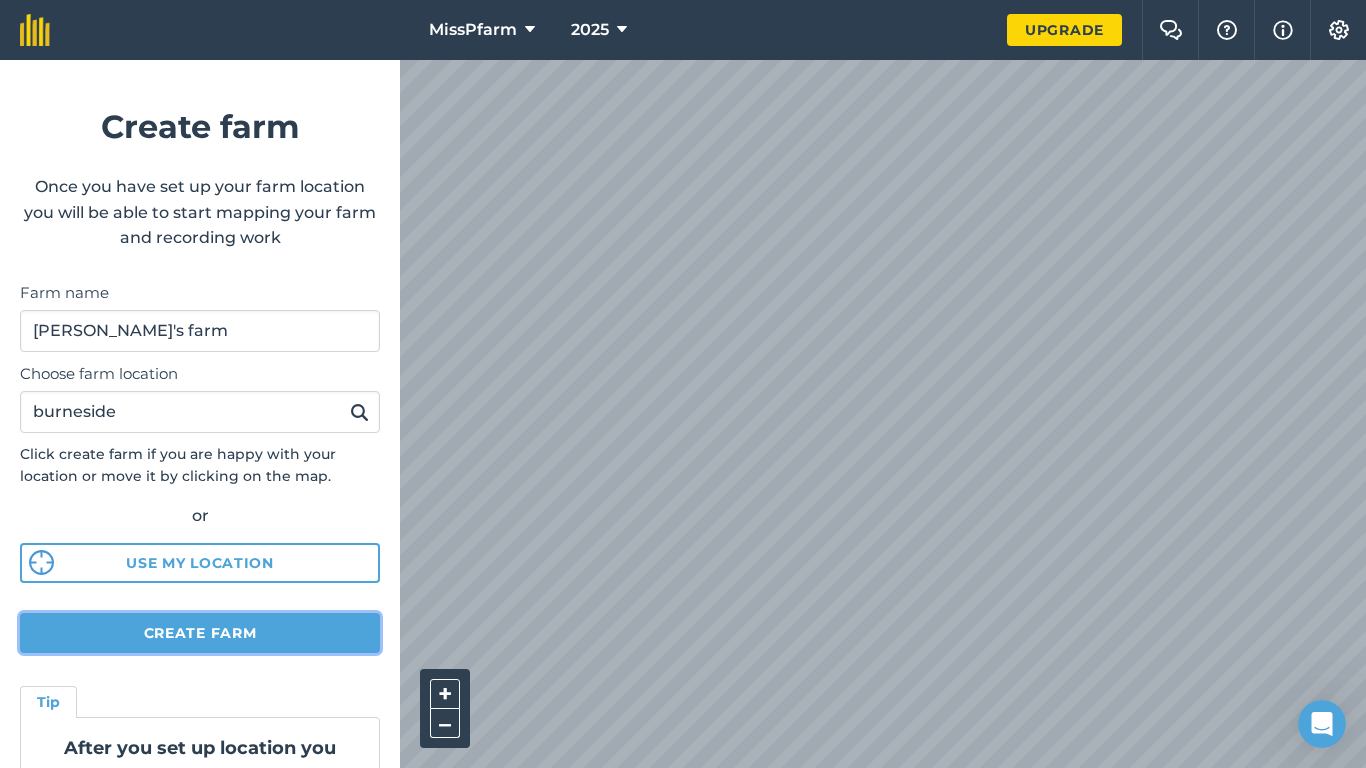click on "Create farm" at bounding box center (200, 633) 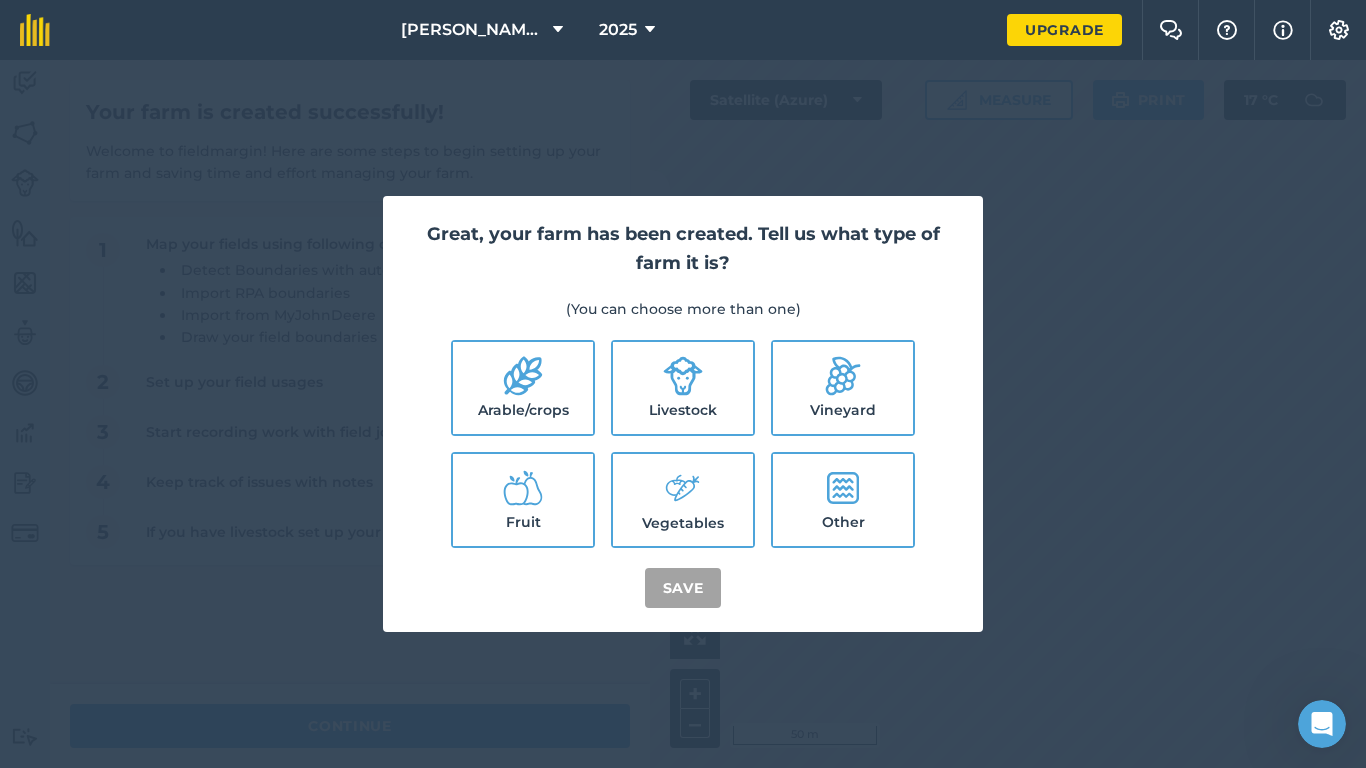 click on "Fruit" at bounding box center (523, 500) 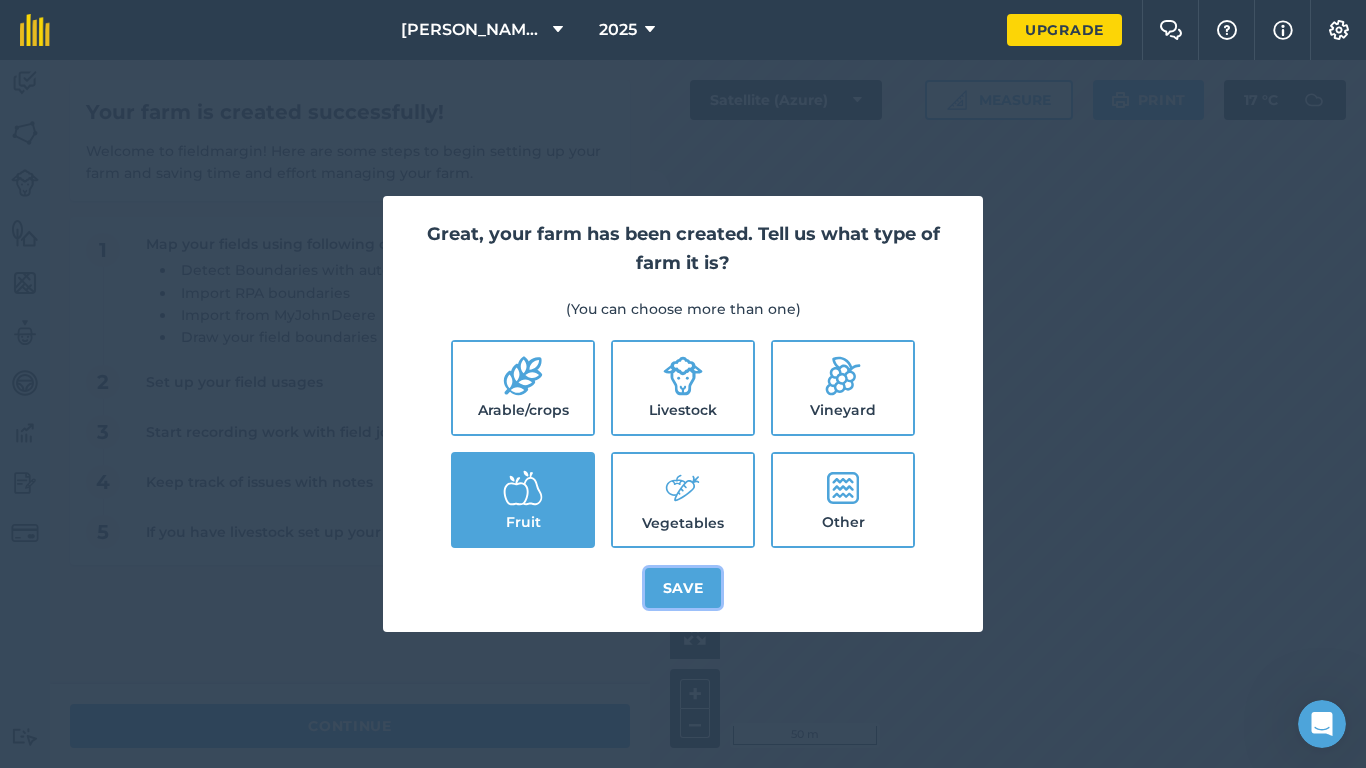 click on "Save" at bounding box center (683, 588) 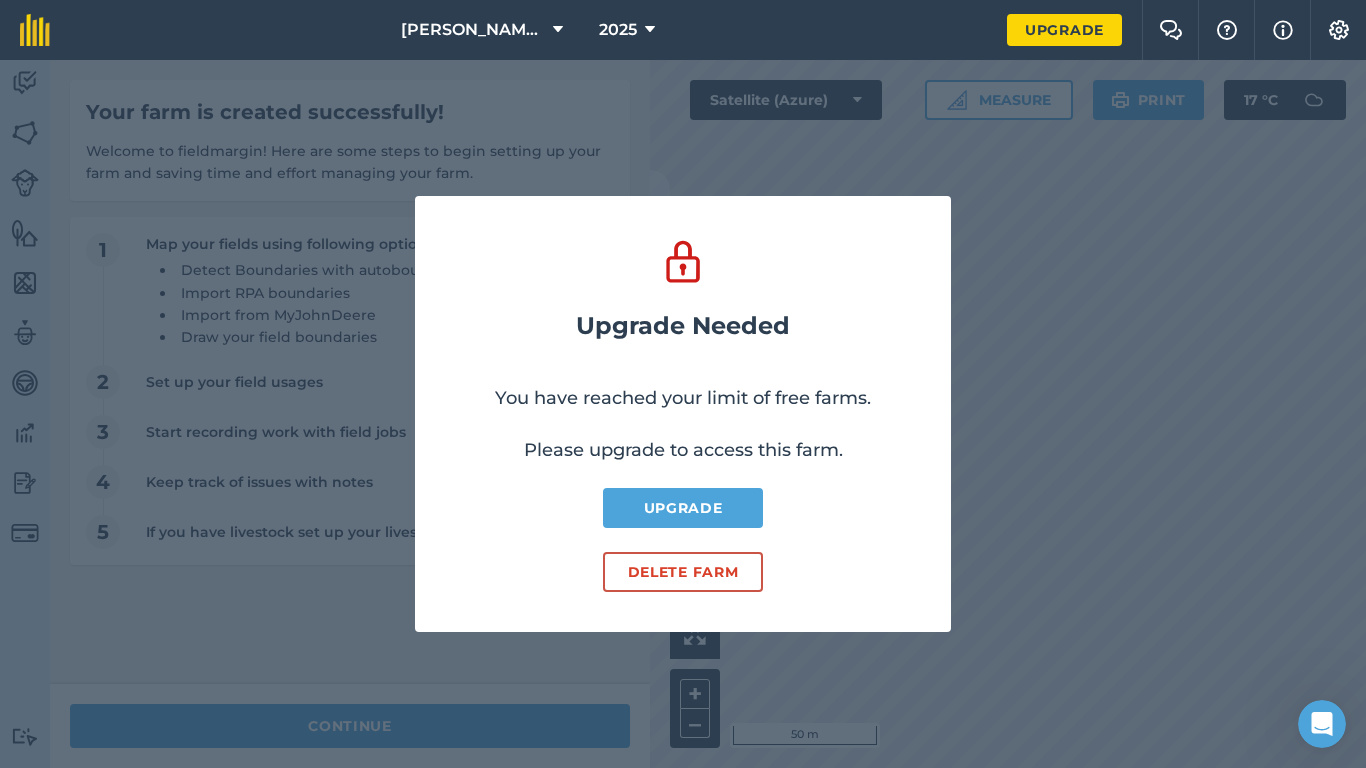 click on "Upgrade Needed You have reached your limit of free farms. Please upgrade to access this farm. Upgrade Delete farm" at bounding box center [683, 413] 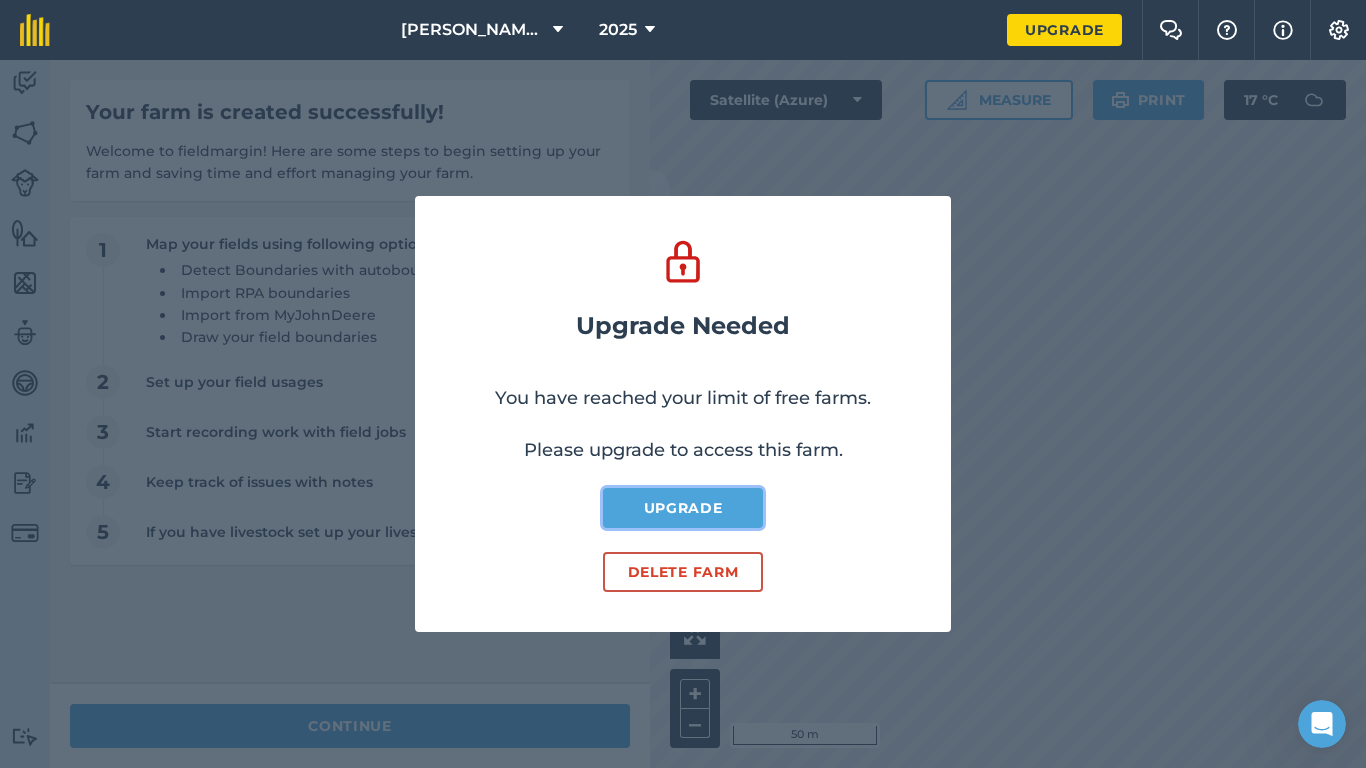 click on "Upgrade" at bounding box center (683, 508) 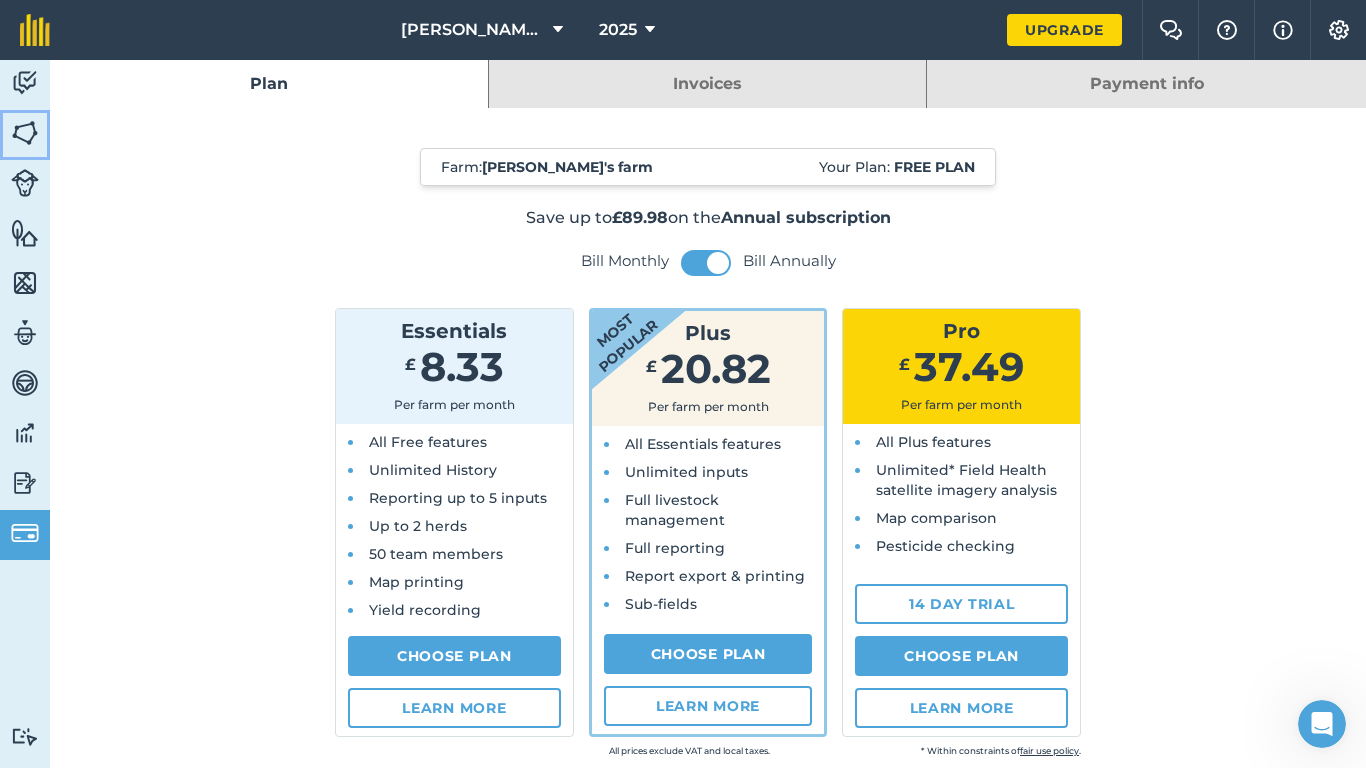 click at bounding box center [25, 133] 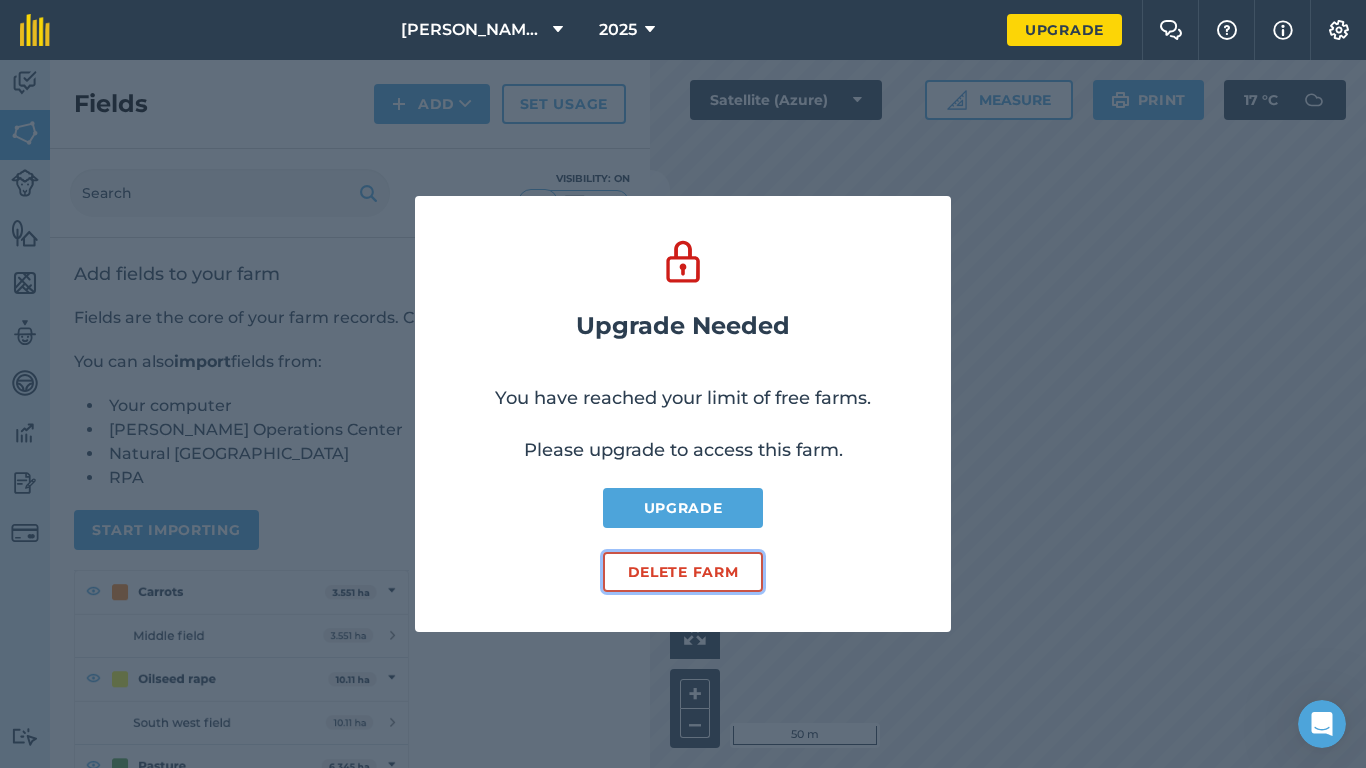click on "Delete farm" at bounding box center (683, 572) 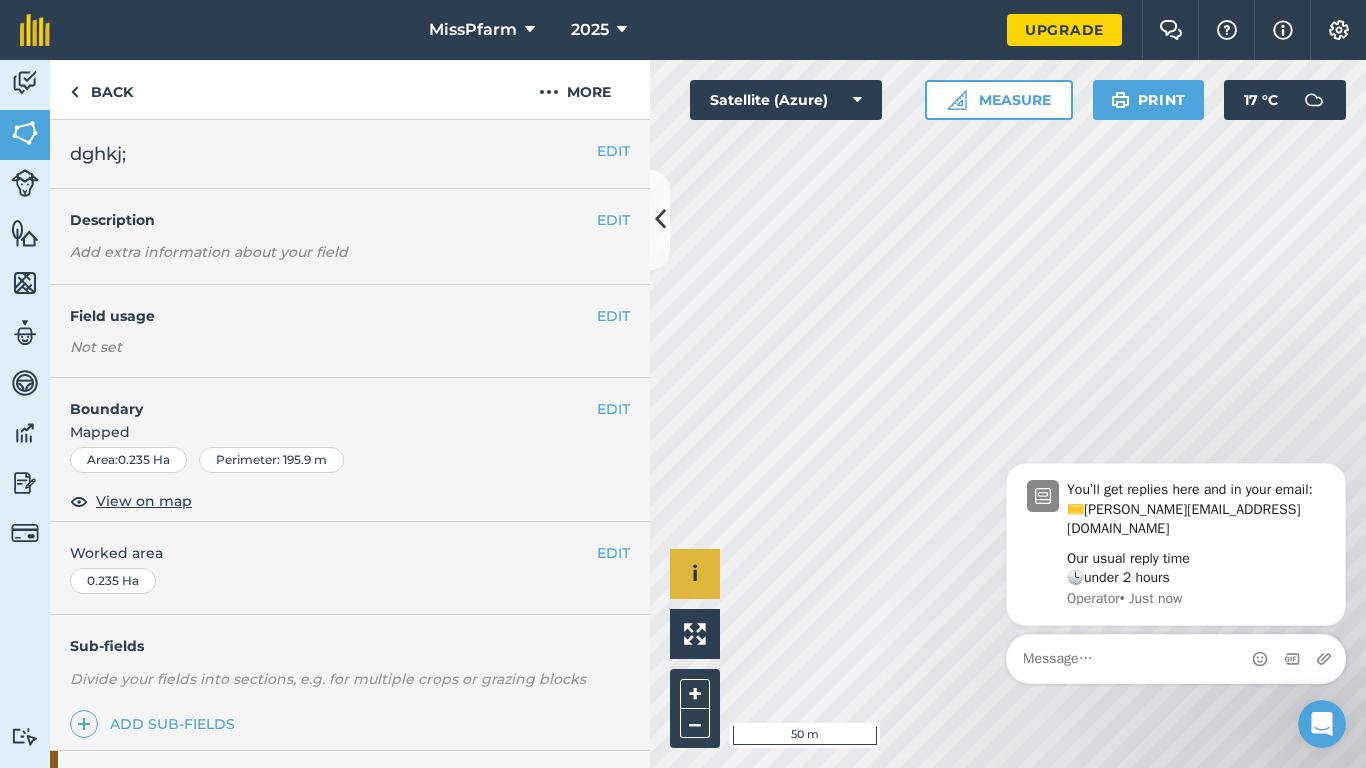 scroll, scrollTop: 0, scrollLeft: 0, axis: both 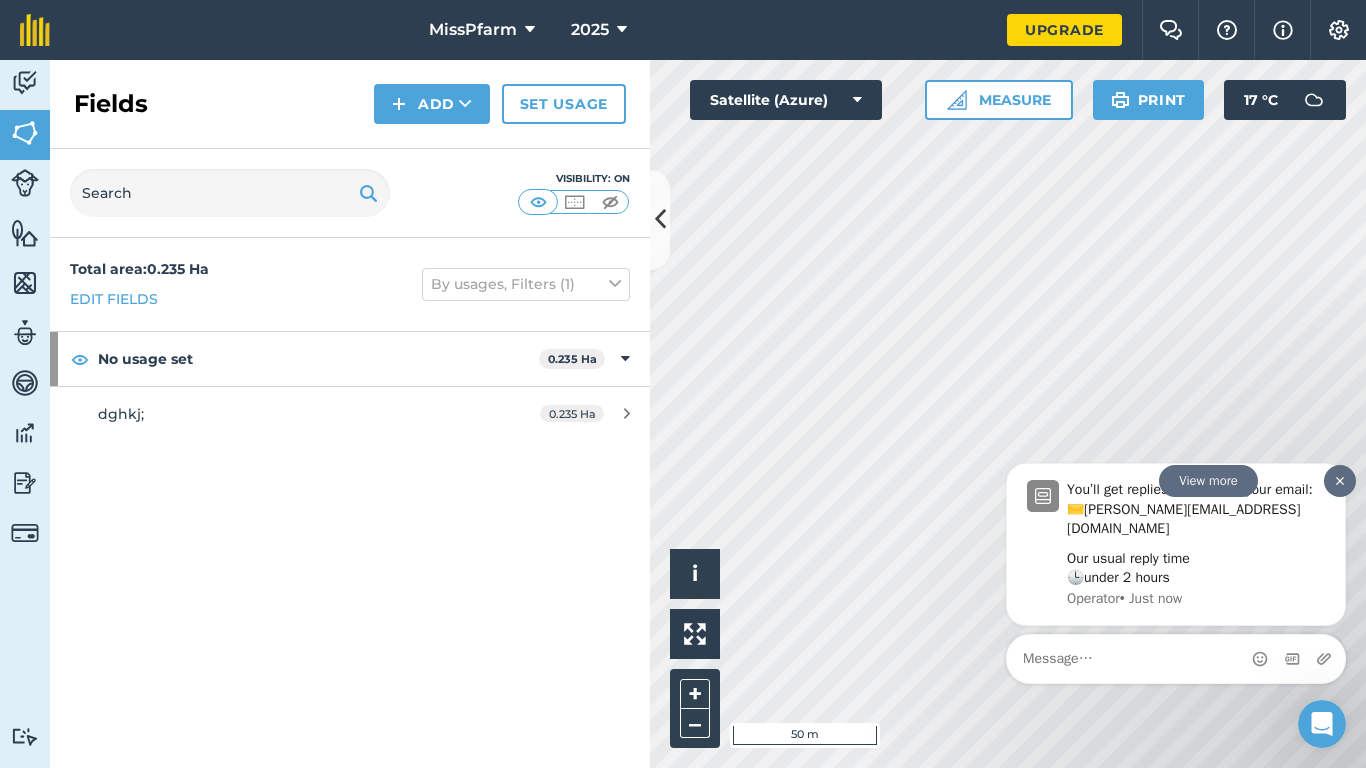 click at bounding box center (1340, 480) 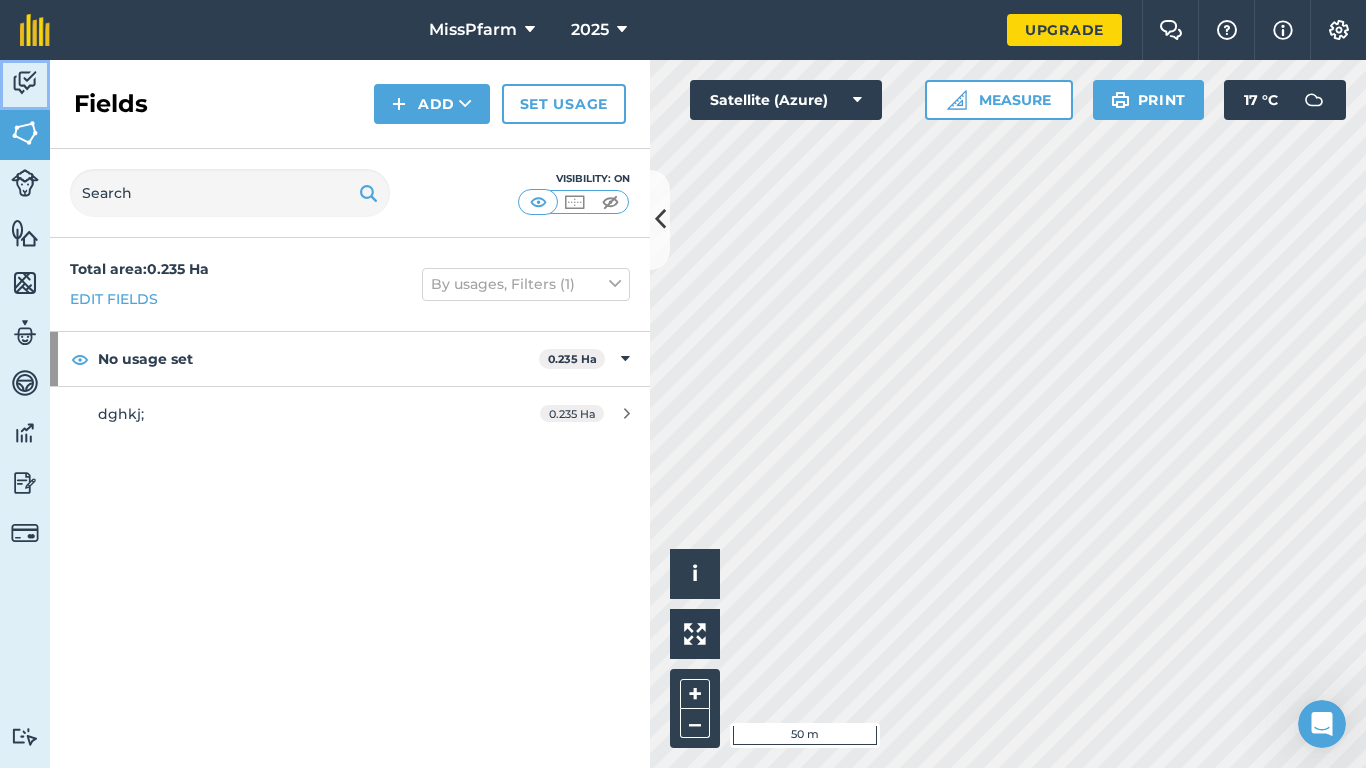 click on "Activity" at bounding box center (25, 85) 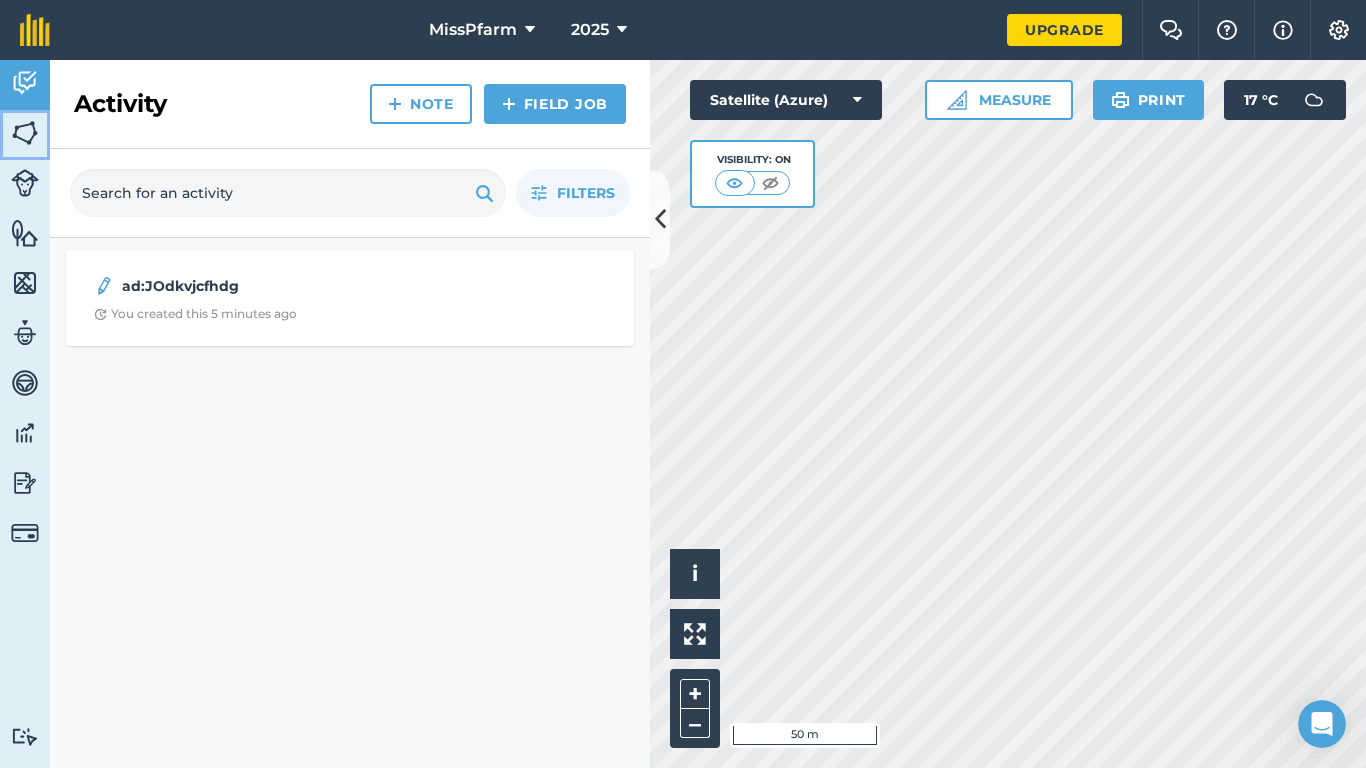 click at bounding box center (25, 133) 